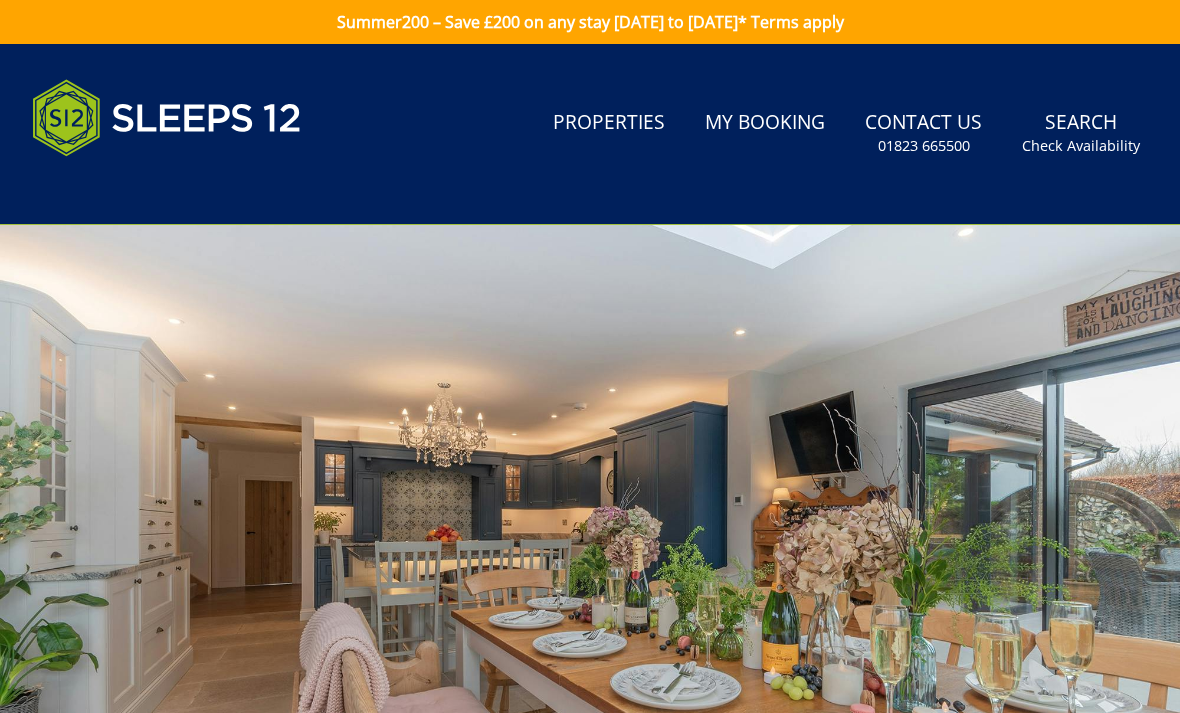 scroll, scrollTop: 0, scrollLeft: 0, axis: both 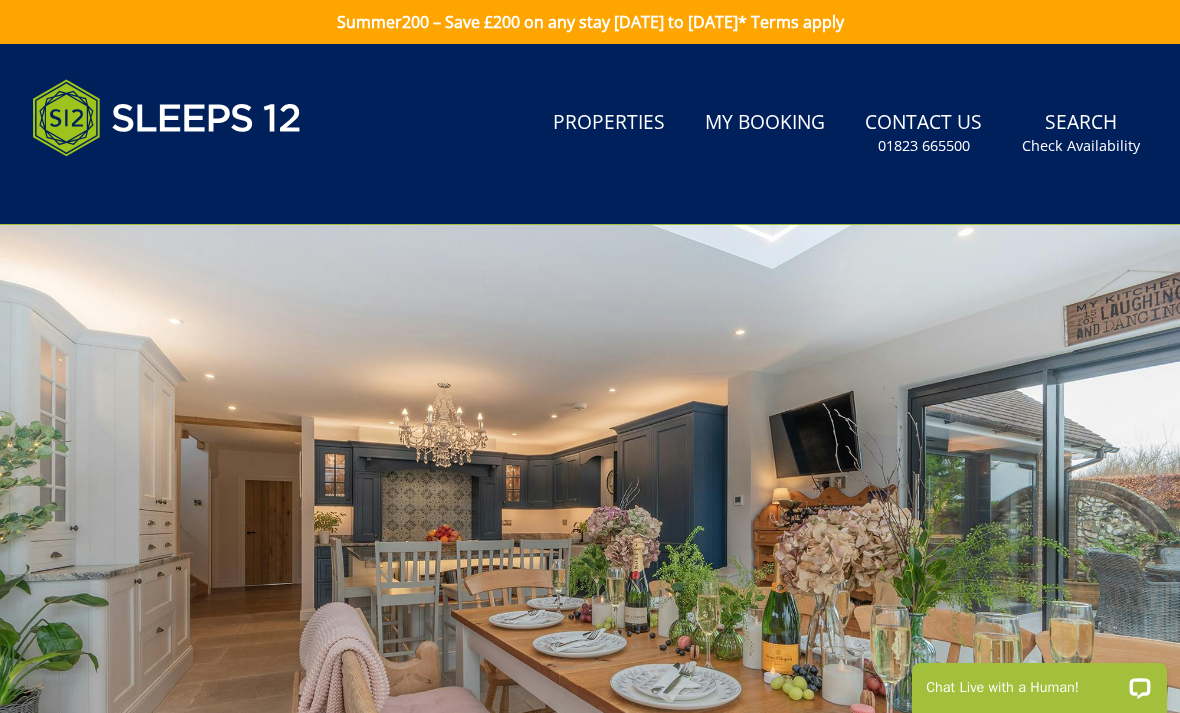 click on "Properties" at bounding box center (609, 123) 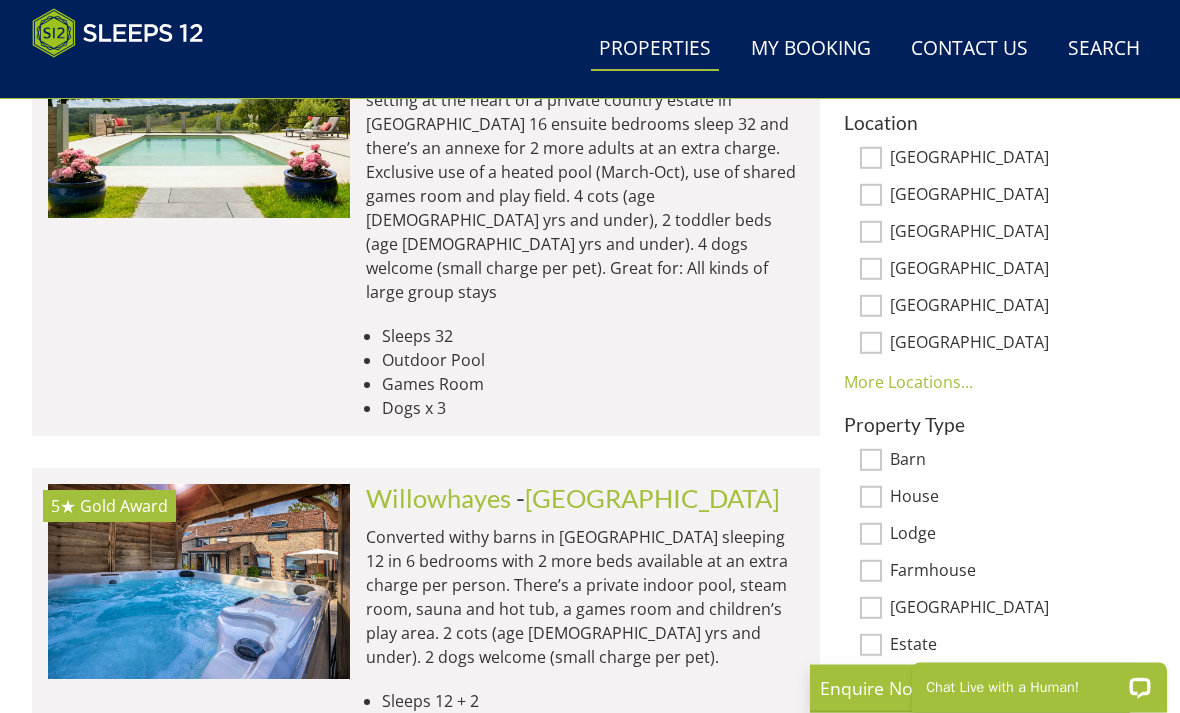 scroll, scrollTop: 1261, scrollLeft: 0, axis: vertical 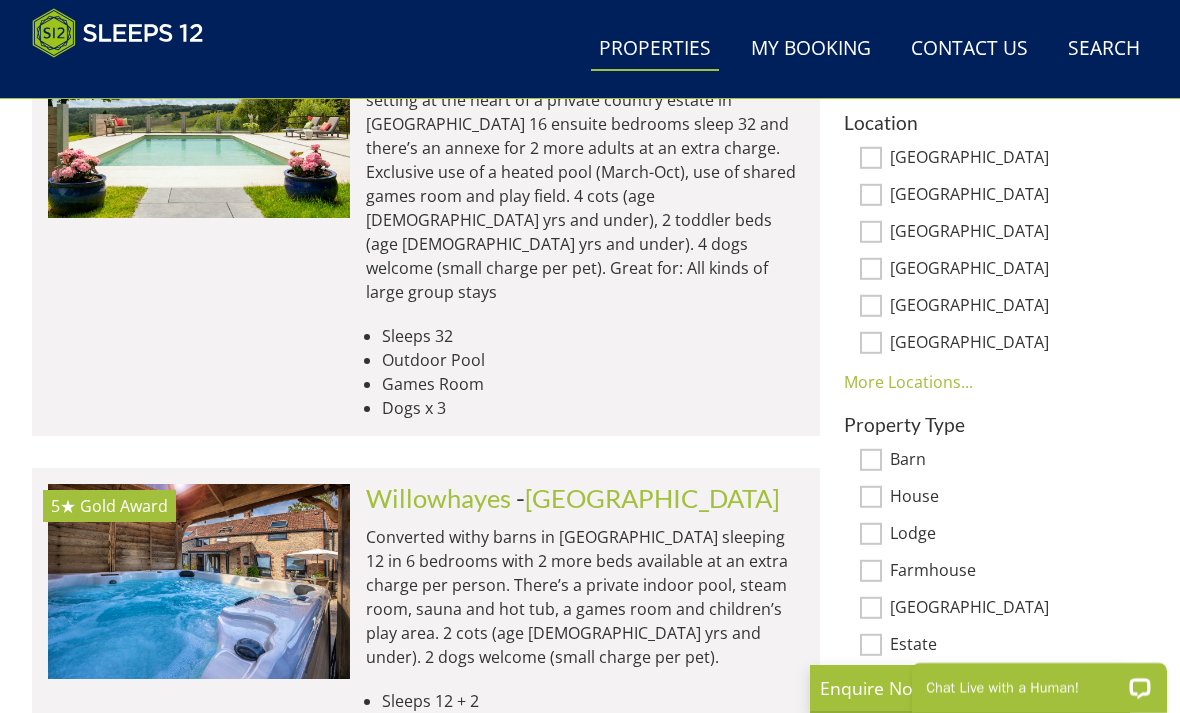 click on "[GEOGRAPHIC_DATA]" at bounding box center (871, 195) 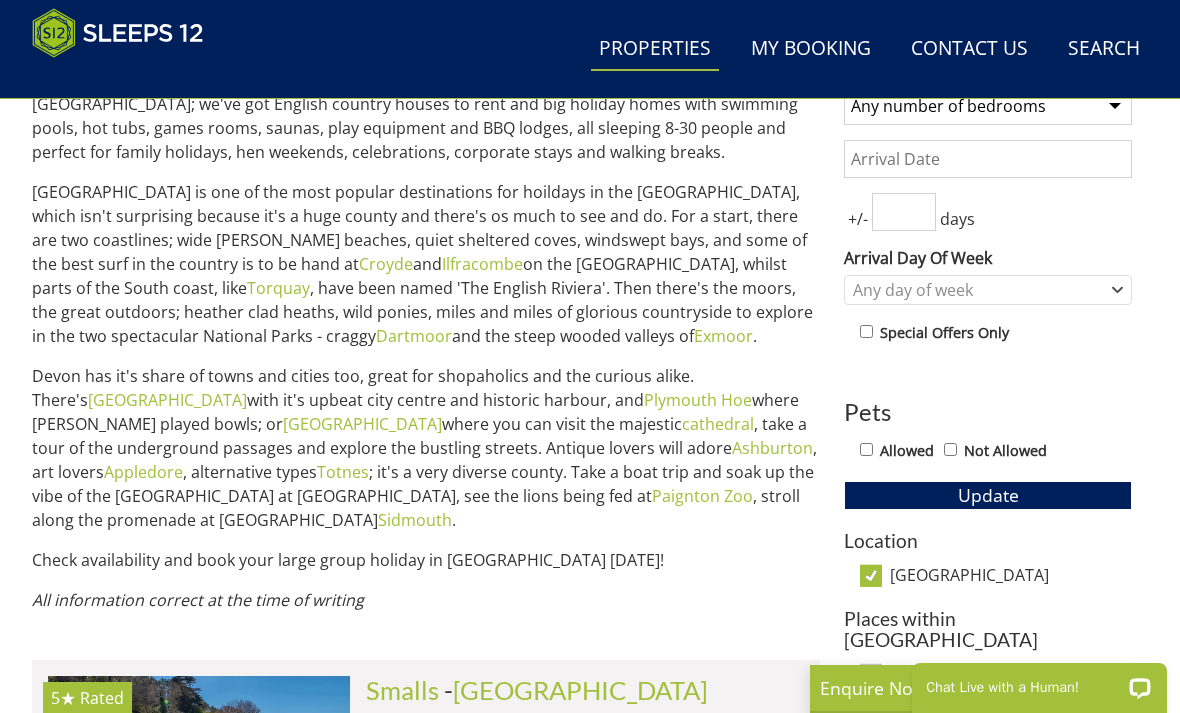 scroll, scrollTop: 842, scrollLeft: 0, axis: vertical 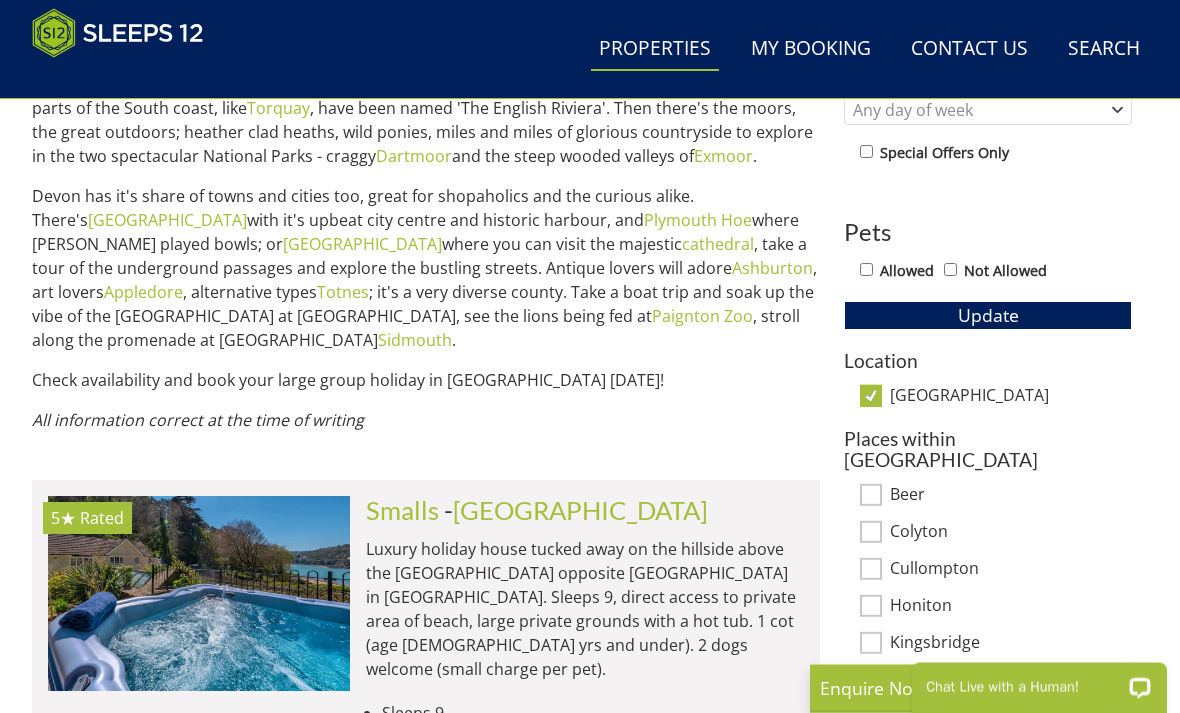 click on "[GEOGRAPHIC_DATA]" at bounding box center [871, 397] 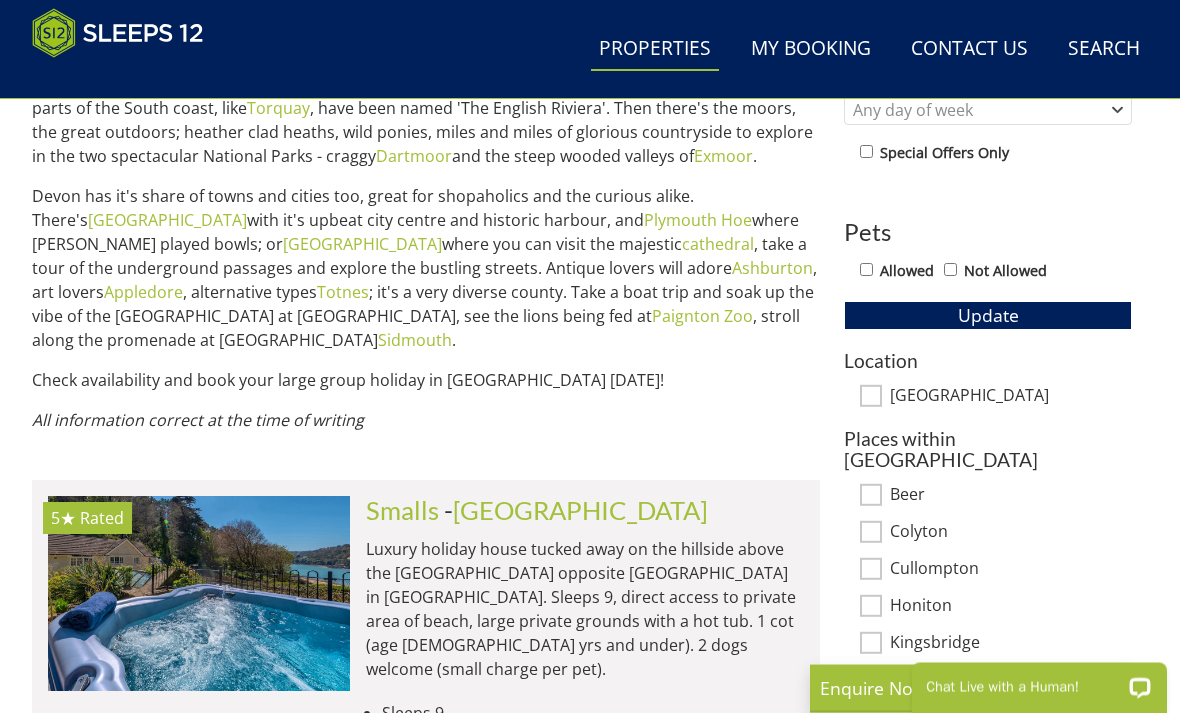 scroll, scrollTop: 1023, scrollLeft: 0, axis: vertical 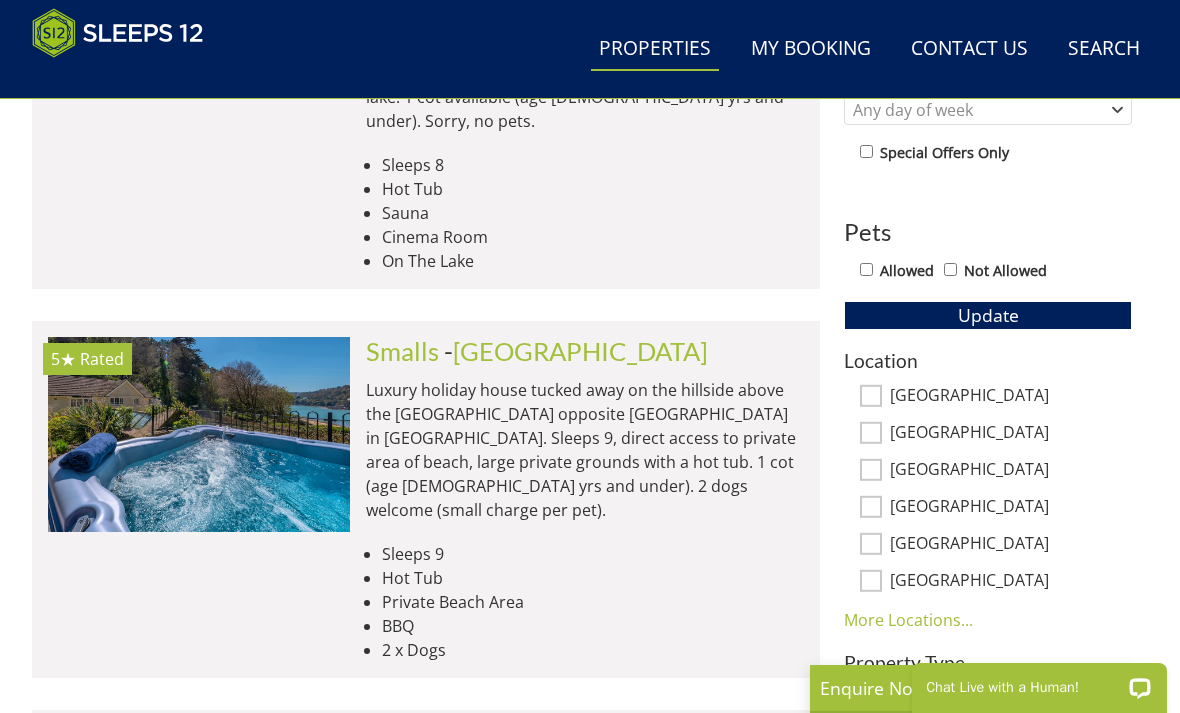 click on "[GEOGRAPHIC_DATA]" at bounding box center [871, 396] 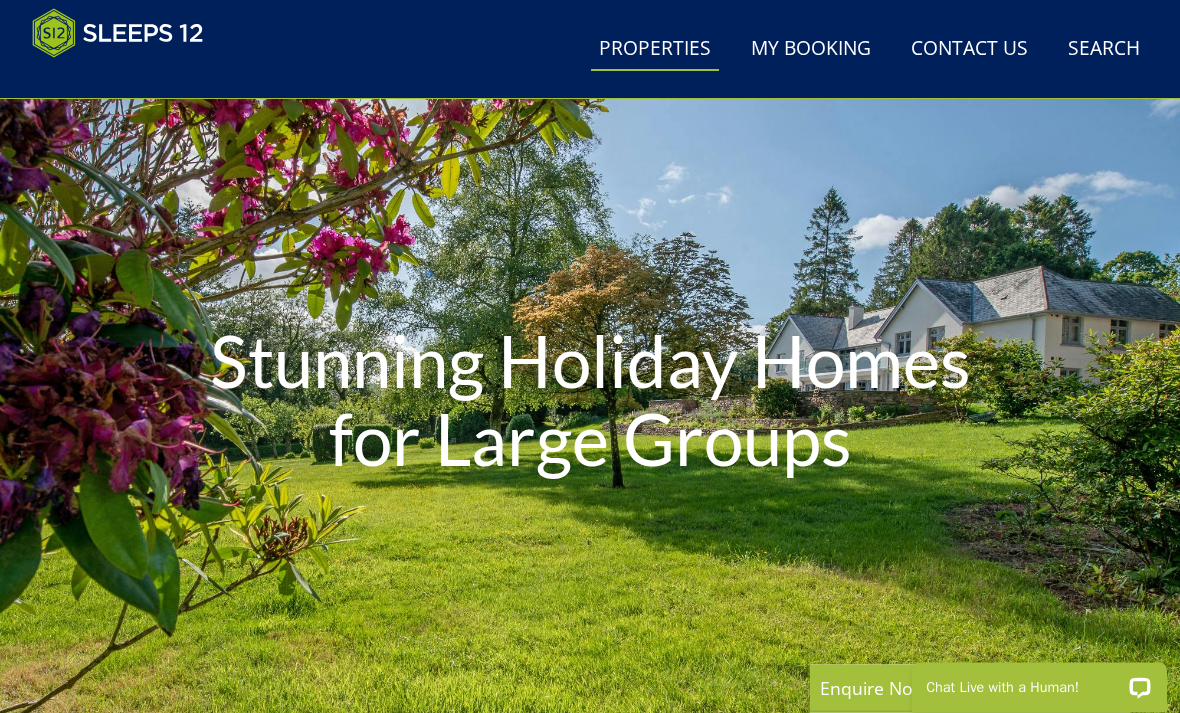scroll, scrollTop: 0, scrollLeft: 0, axis: both 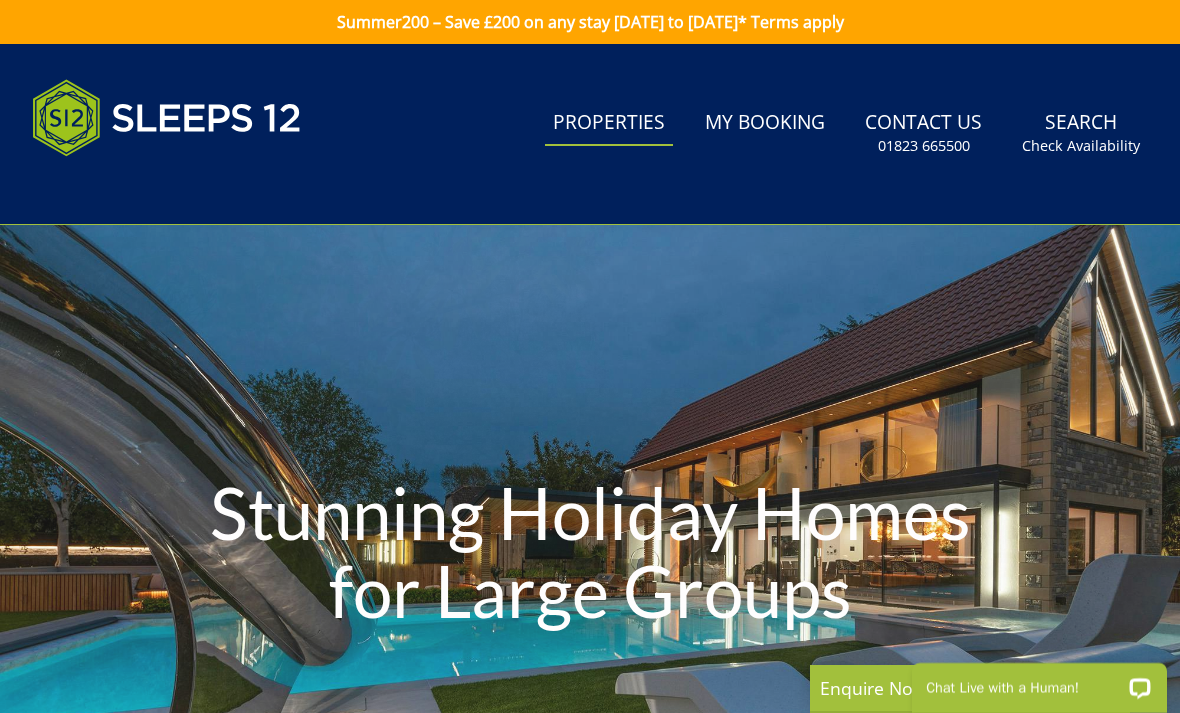click on "Properties" at bounding box center [609, 123] 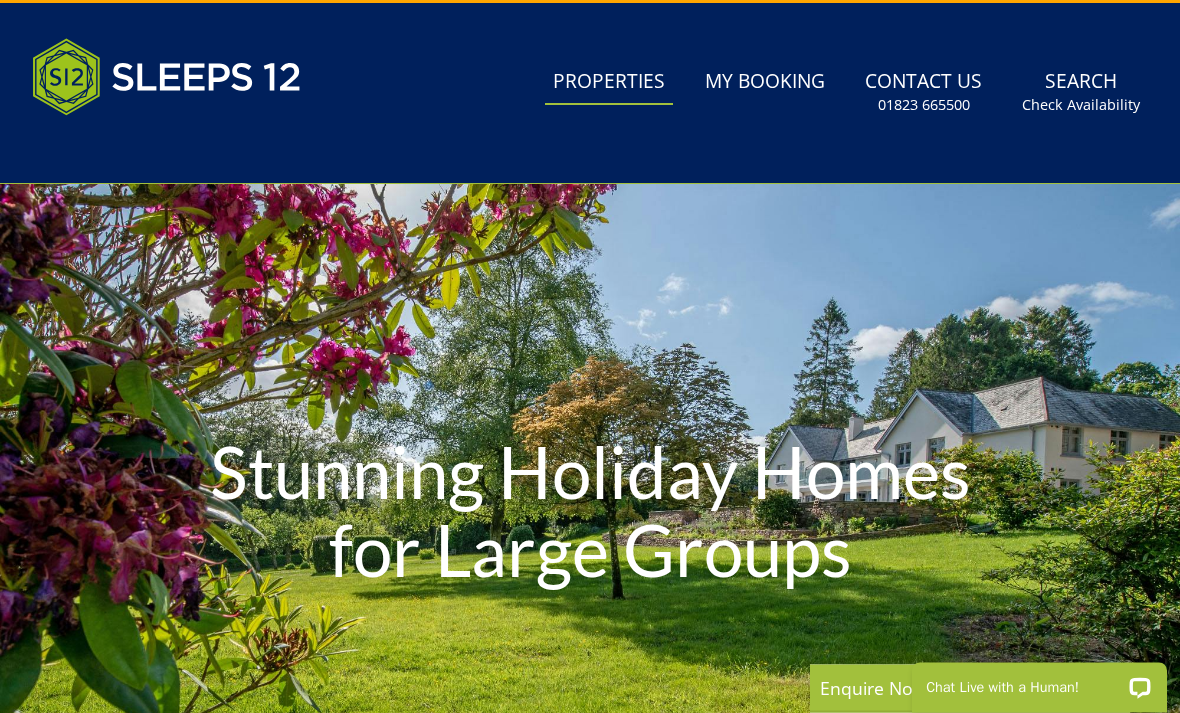 scroll, scrollTop: 0, scrollLeft: 0, axis: both 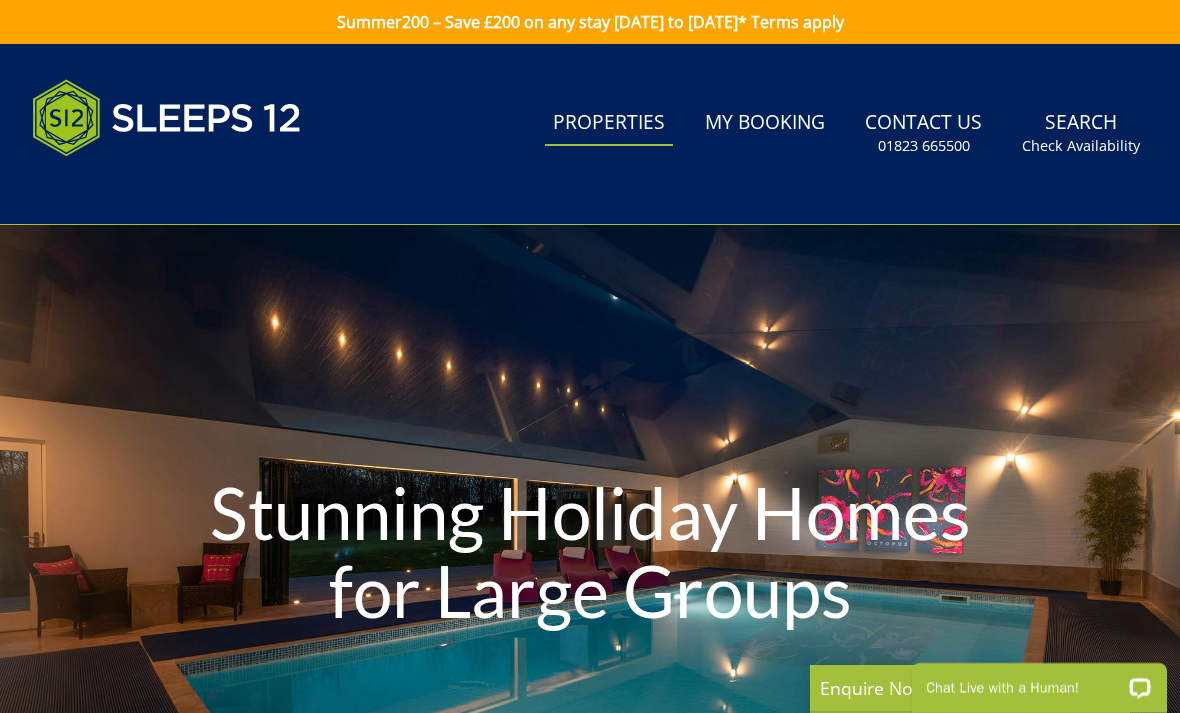 click on "Check Availability" at bounding box center [1081, 146] 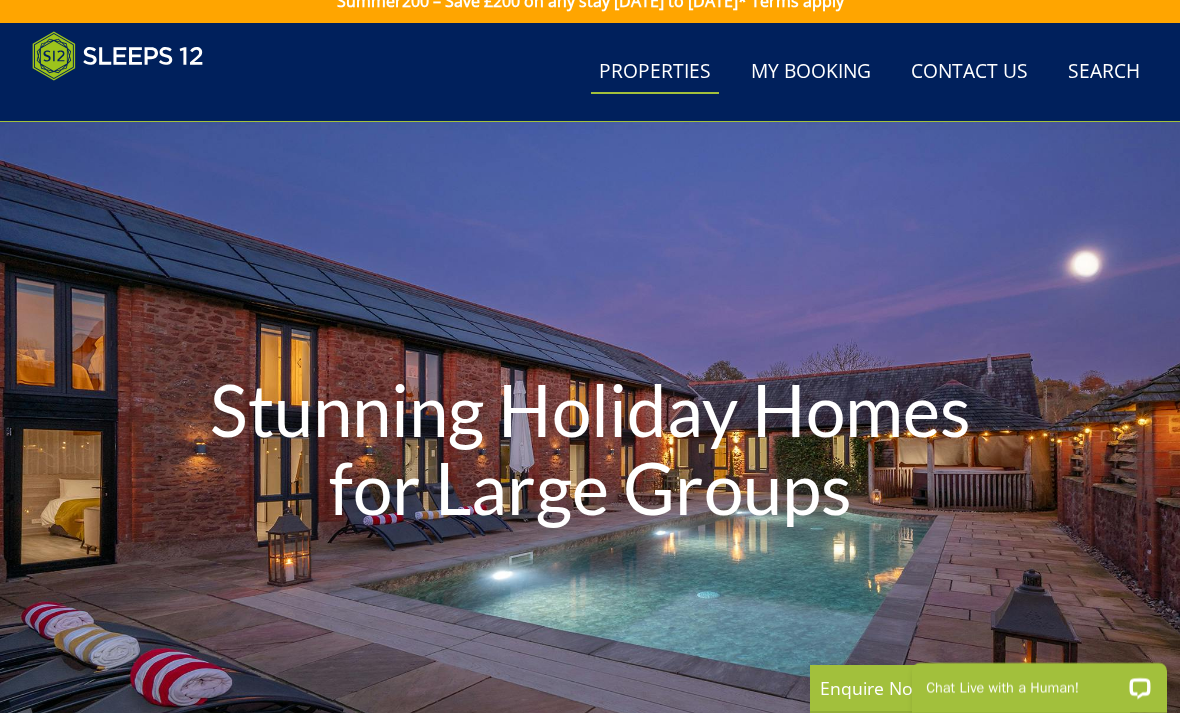 scroll, scrollTop: 0, scrollLeft: 0, axis: both 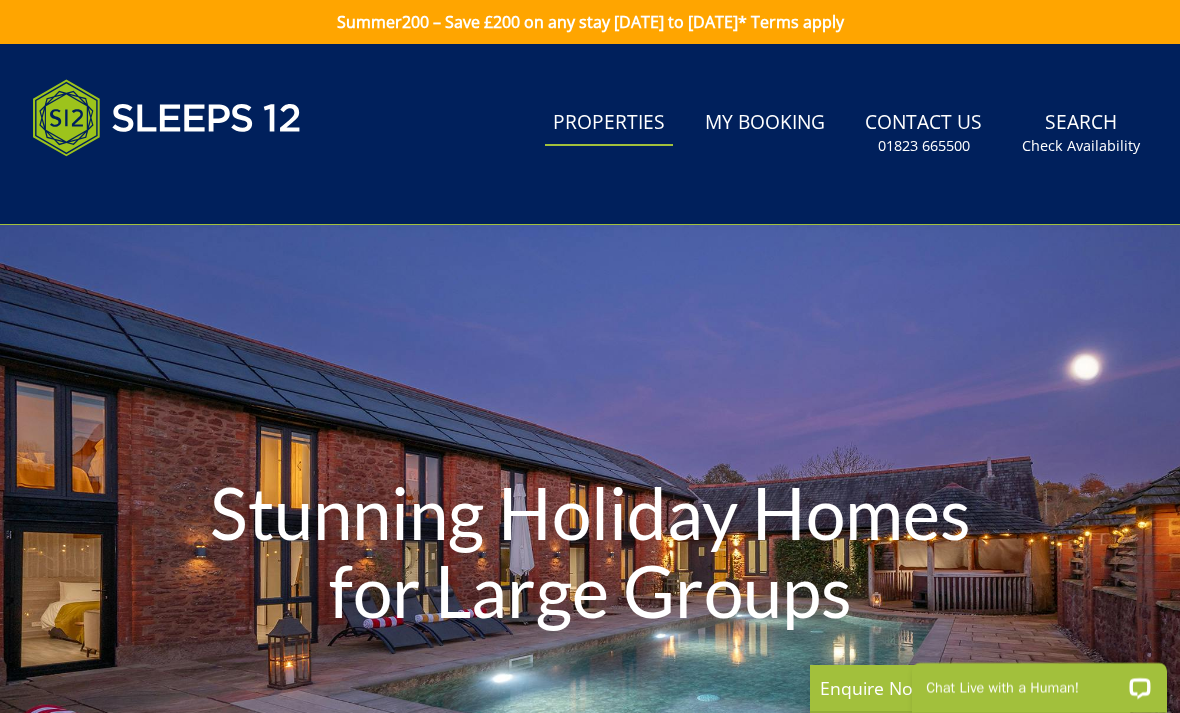 click on "Properties" at bounding box center [609, 123] 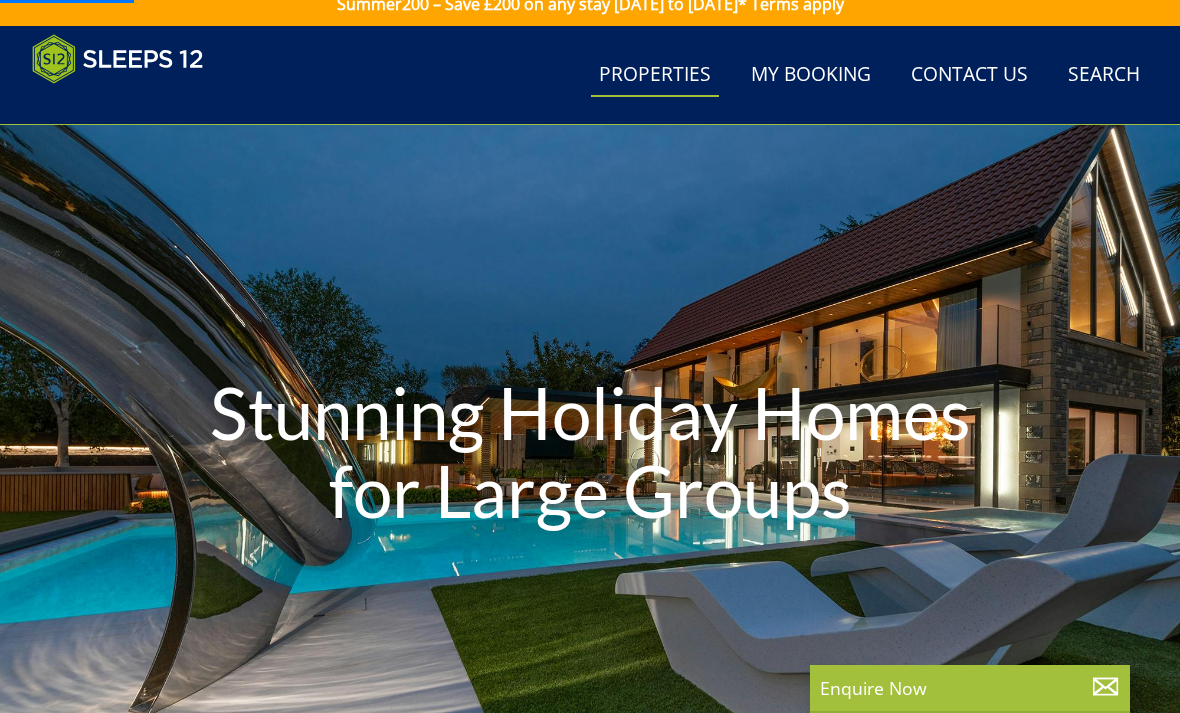 scroll, scrollTop: 253, scrollLeft: 0, axis: vertical 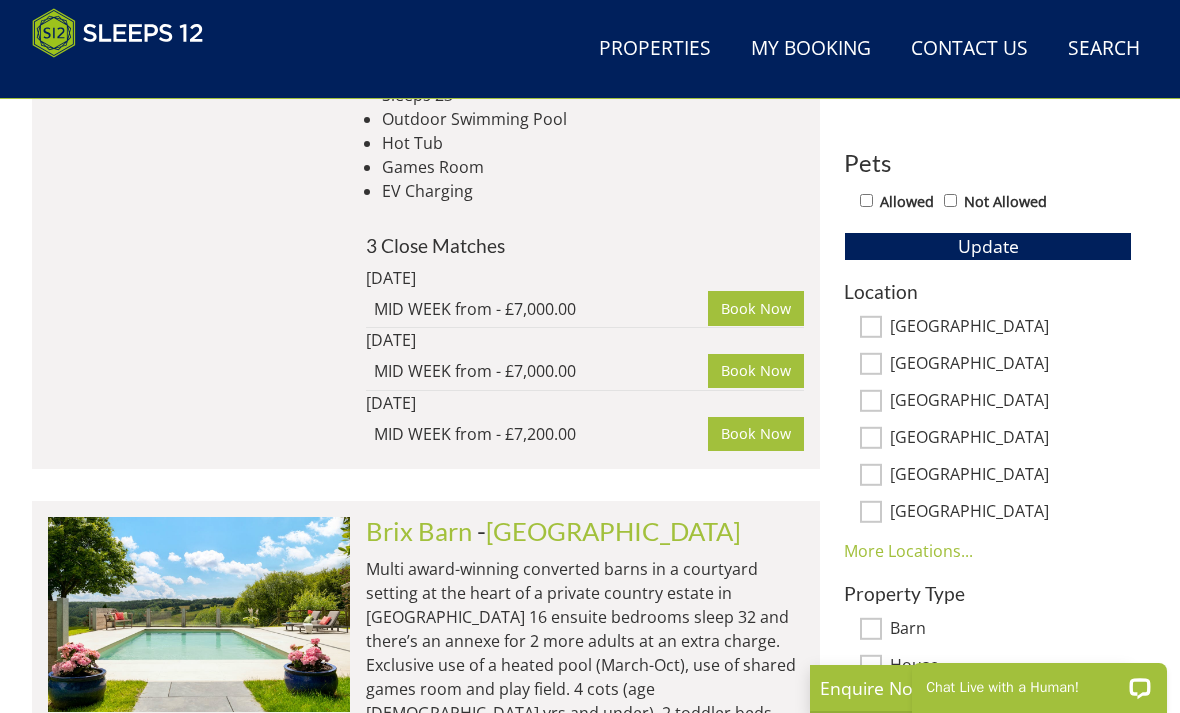 click on "More Locations..." at bounding box center (908, 551) 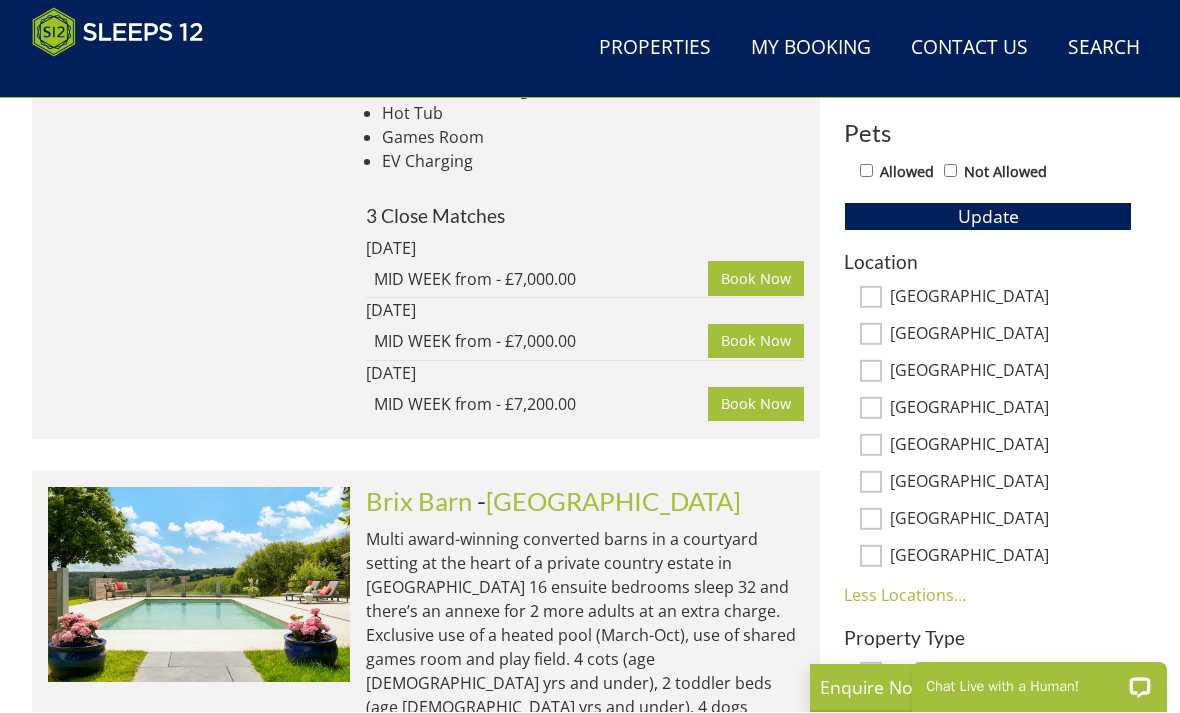 scroll, scrollTop: 1122, scrollLeft: 0, axis: vertical 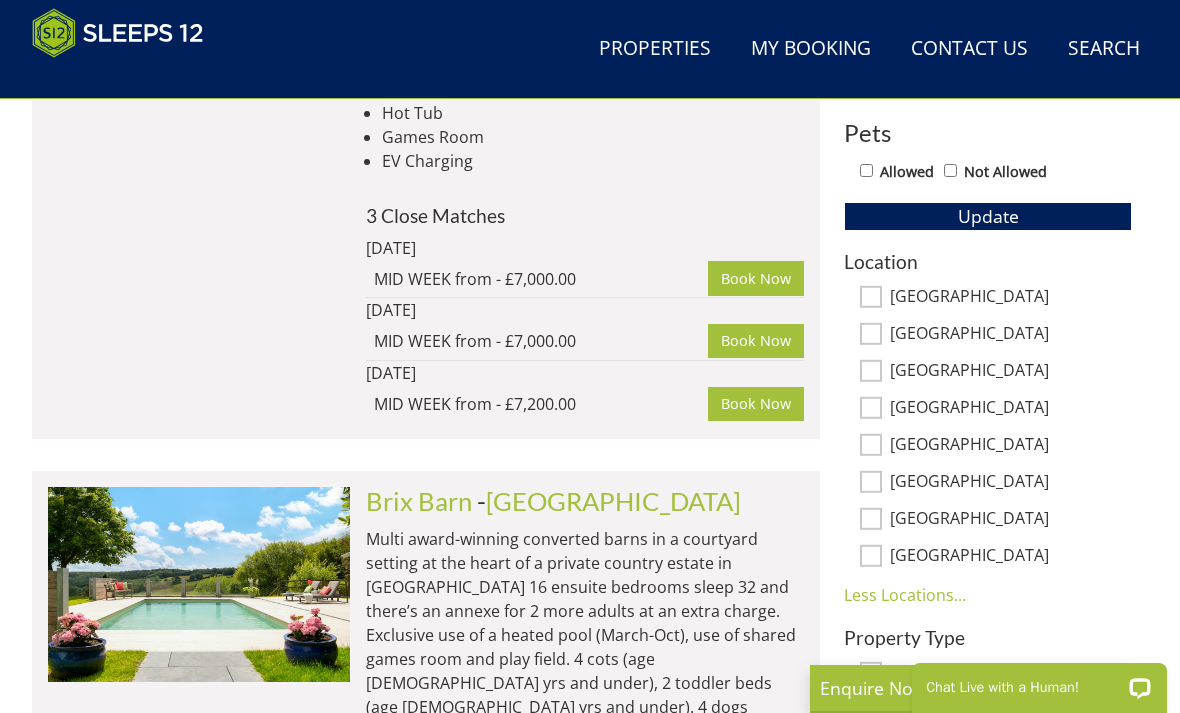 click on "[GEOGRAPHIC_DATA]" at bounding box center (1011, 409) 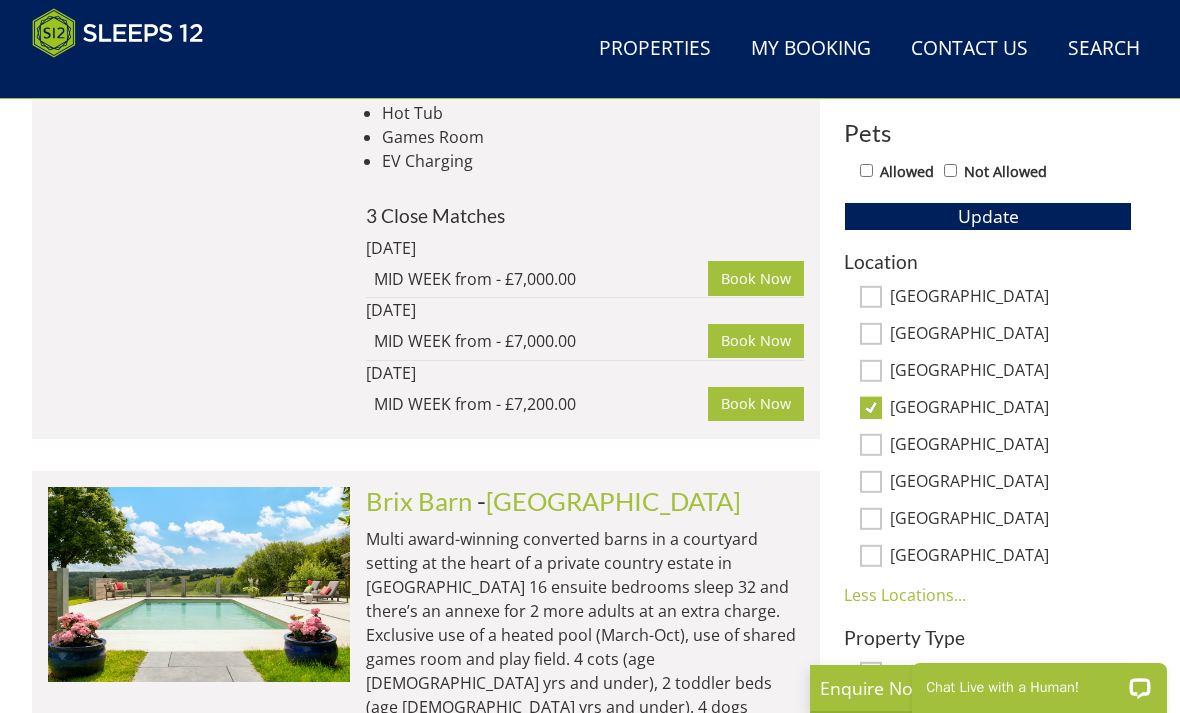 scroll, scrollTop: 909, scrollLeft: 0, axis: vertical 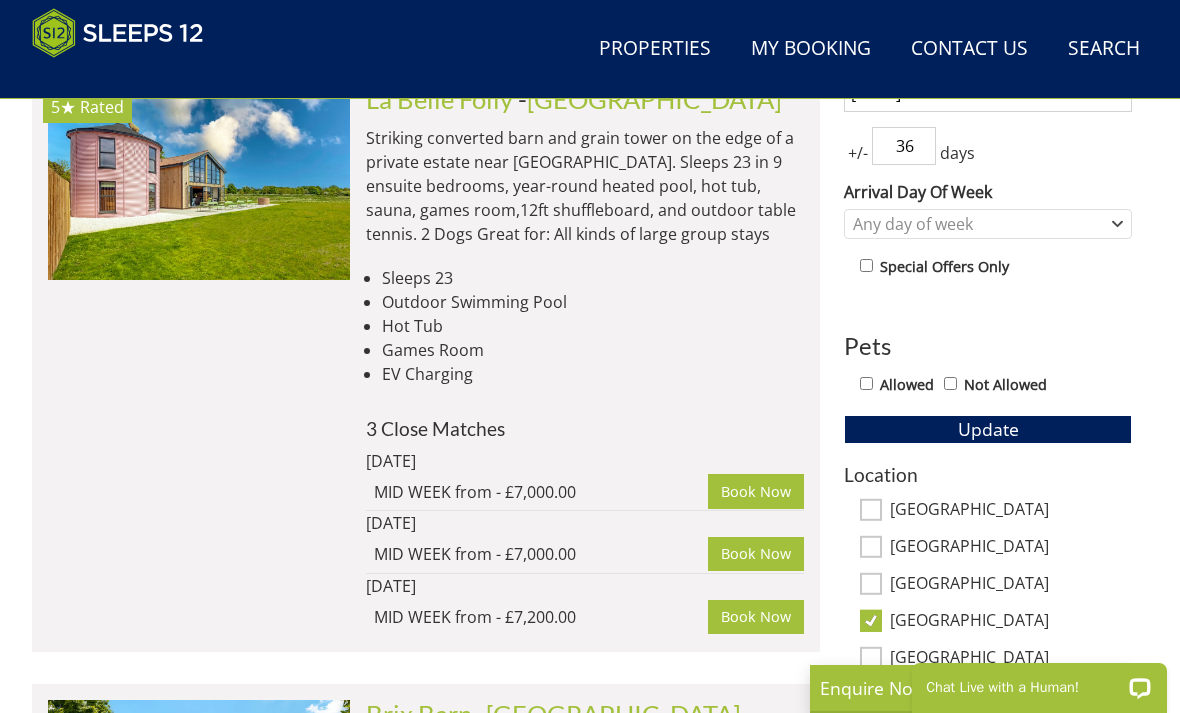click on "Special Offers Only" at bounding box center [996, 268] 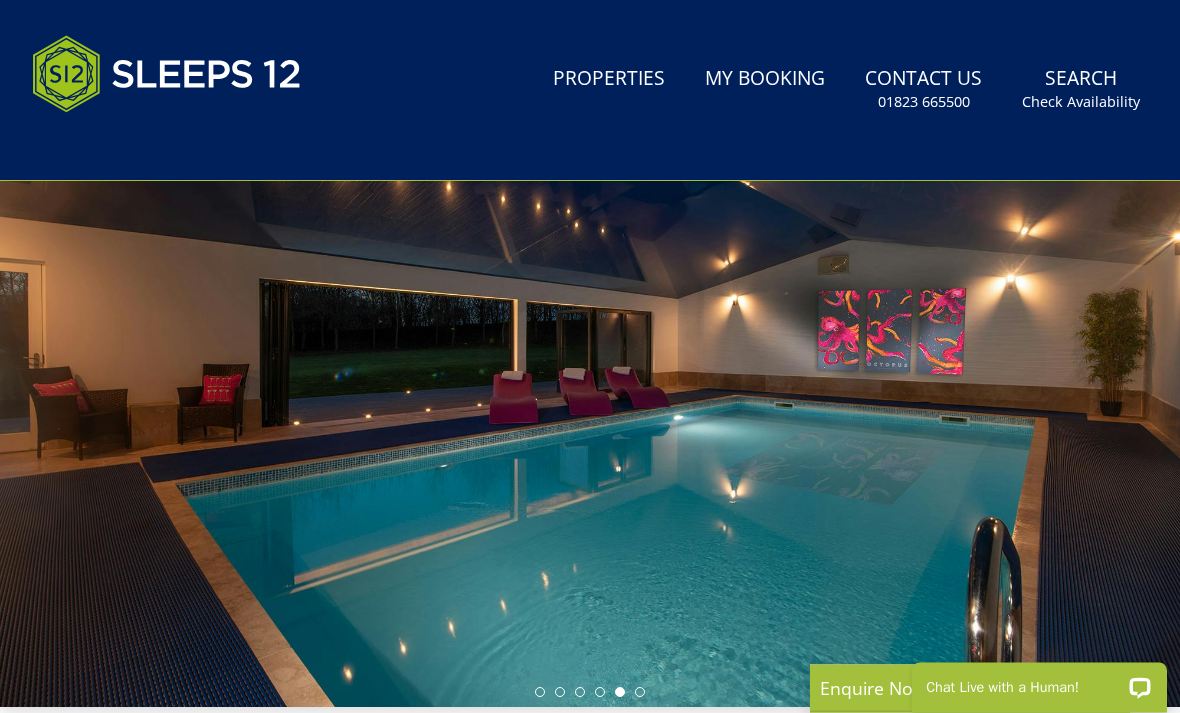 scroll, scrollTop: 0, scrollLeft: 0, axis: both 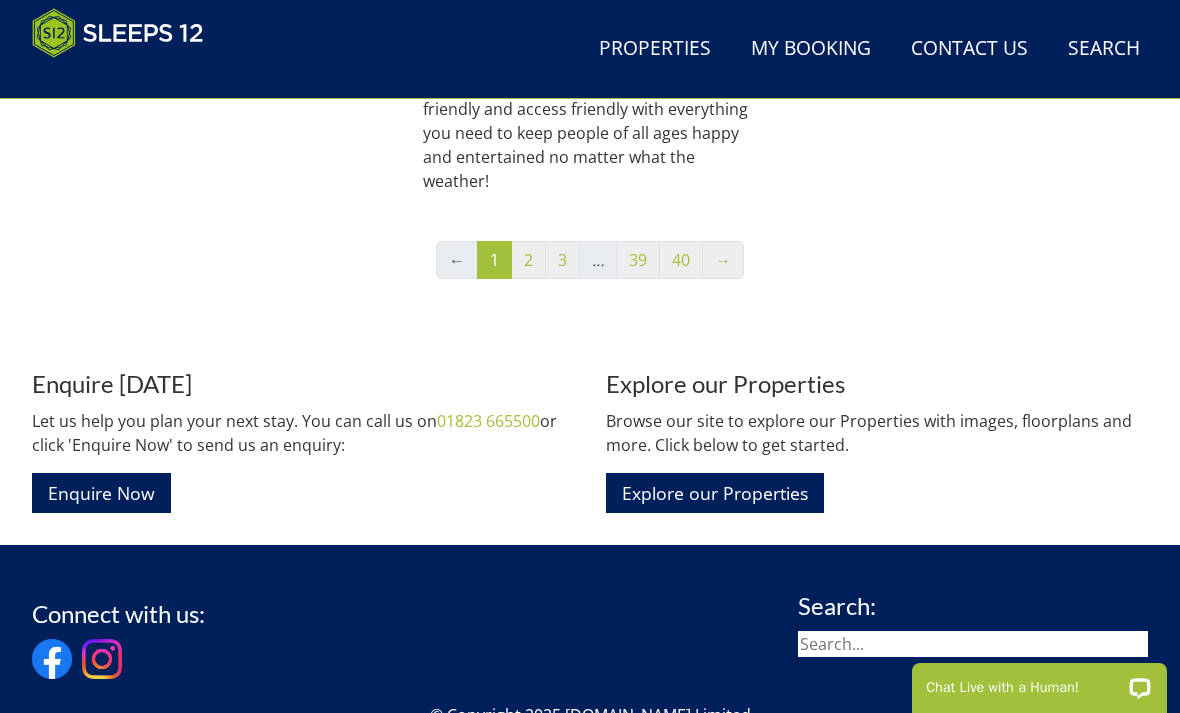 click on "Explore our Properties" at bounding box center (715, 492) 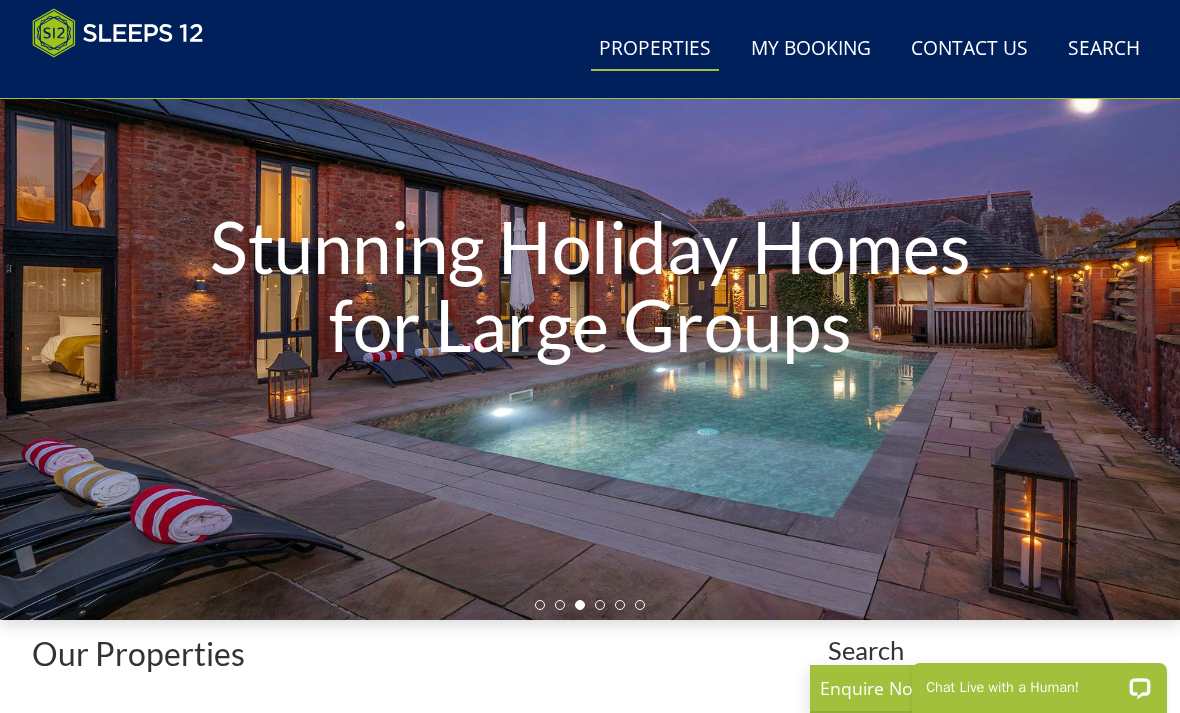 scroll, scrollTop: 0, scrollLeft: 0, axis: both 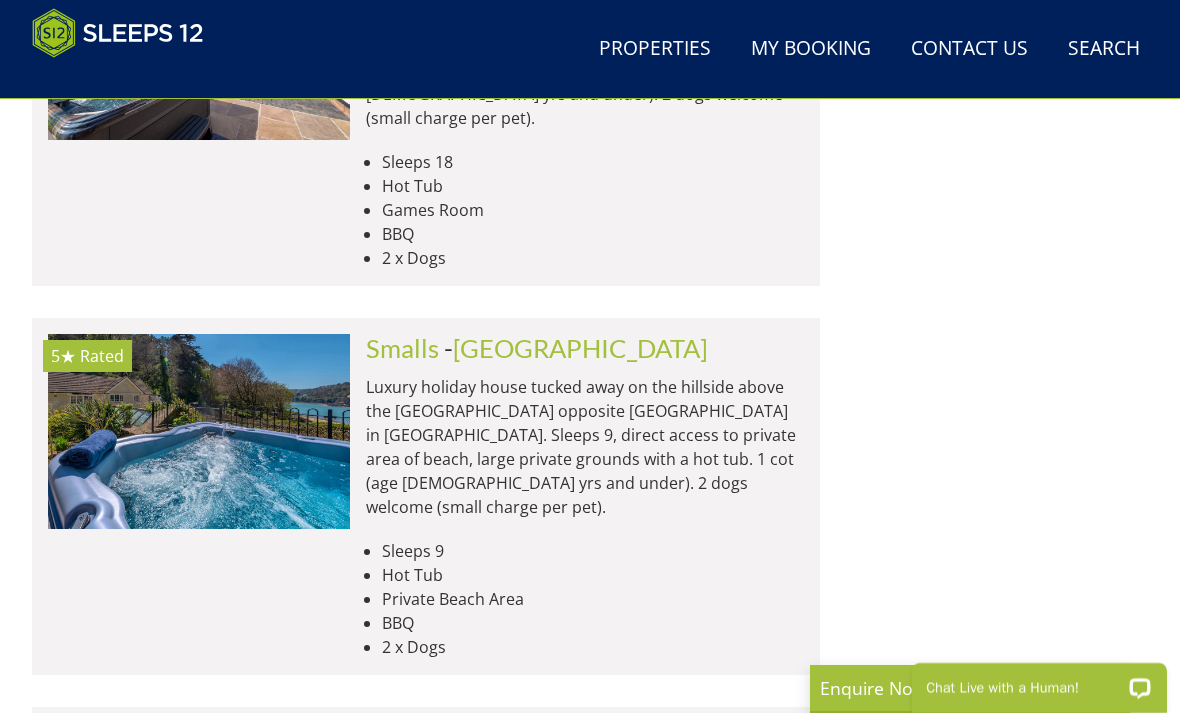 click on "Stunning contemporary holiday house near [GEOGRAPHIC_DATA] in [GEOGRAPHIC_DATA] sleeping 14. There’s a year round outdoor pool with a striking stainless steel slide and swim up bar, a hot tub, steam room, sauna, outdoor kitchen, games room/gym, cinema room, and children’s play area. Other features include a 6m waterfall in the hall, an ornate bespoke staircase and a 24 carat gold leaf hammock bath. 2 cots (age [DEMOGRAPHIC_DATA] yrs and under). 2 dogs at a small charge per pet." at bounding box center (585, 883) 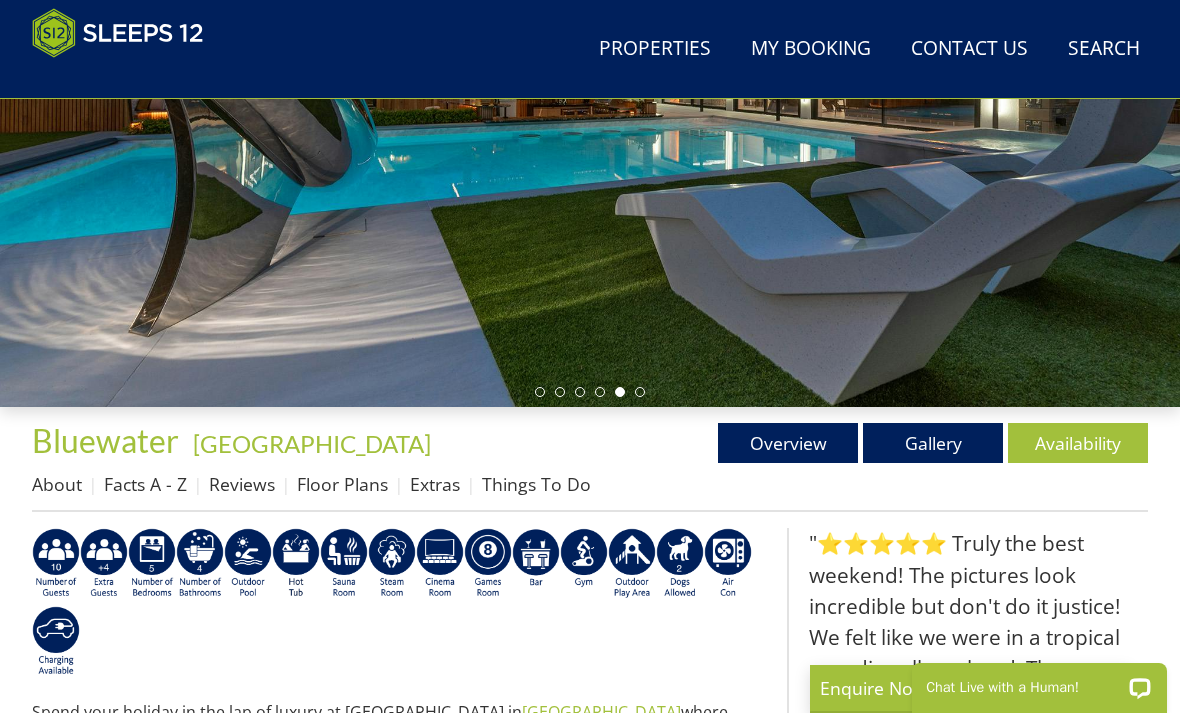 scroll, scrollTop: 398, scrollLeft: 0, axis: vertical 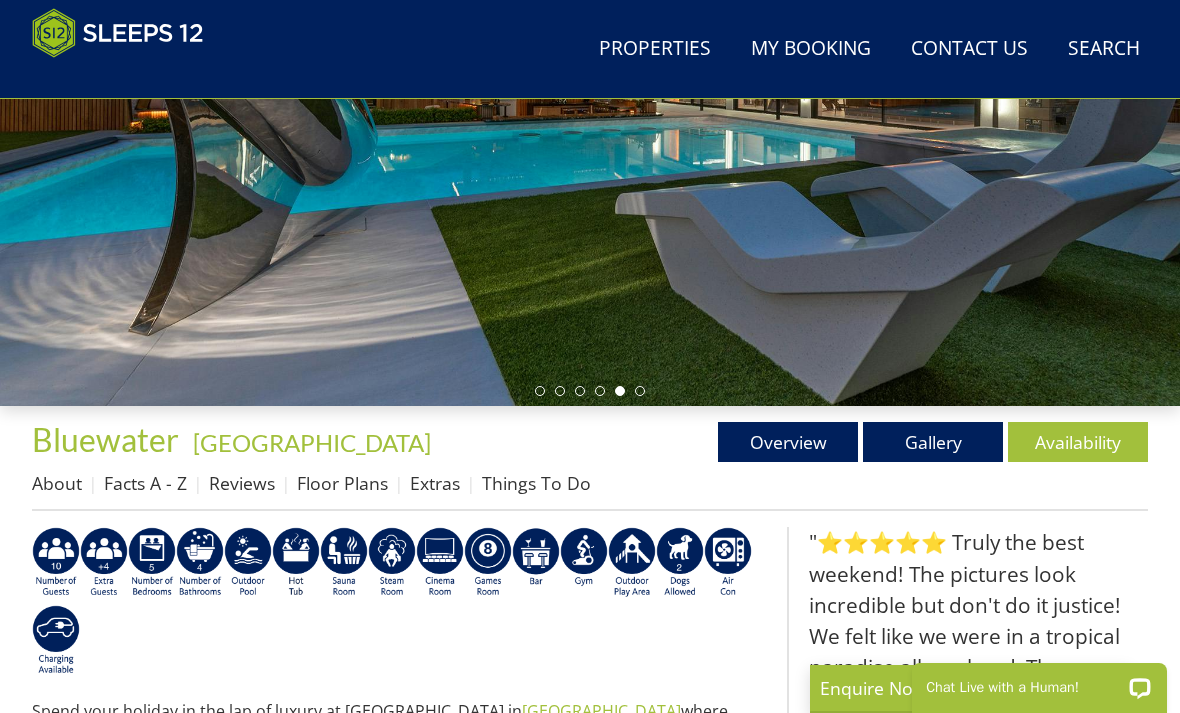 click on "Availability" at bounding box center (1078, 442) 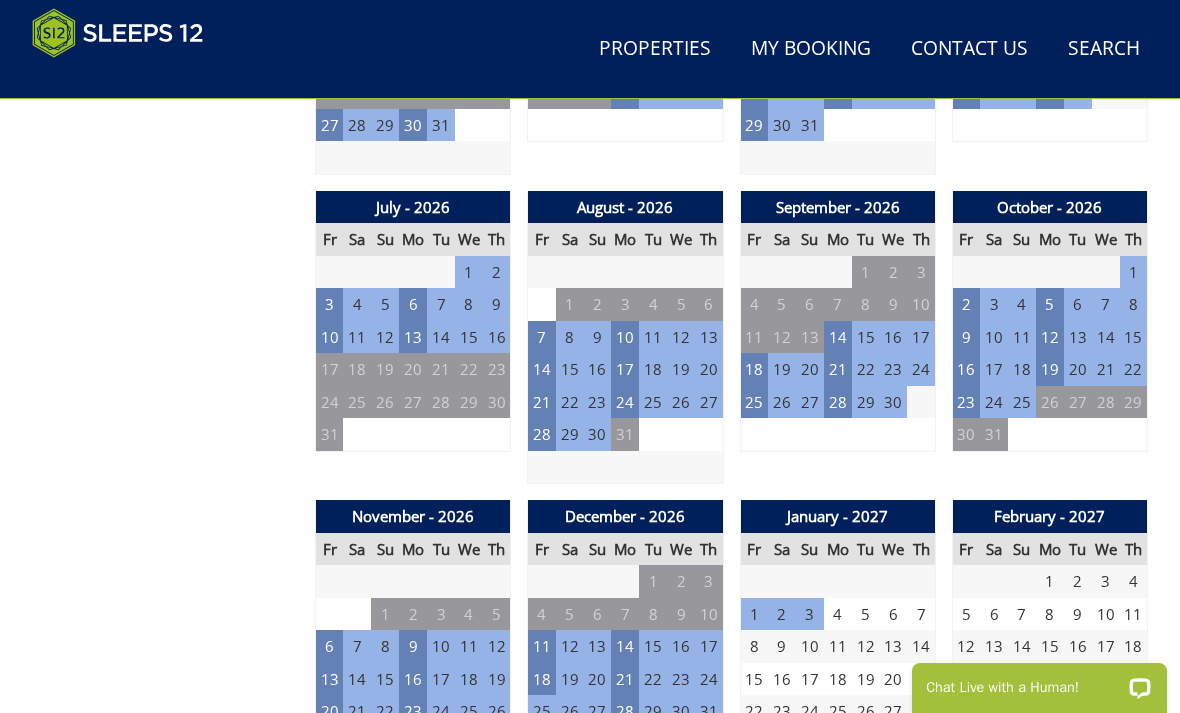 scroll, scrollTop: 1662, scrollLeft: 0, axis: vertical 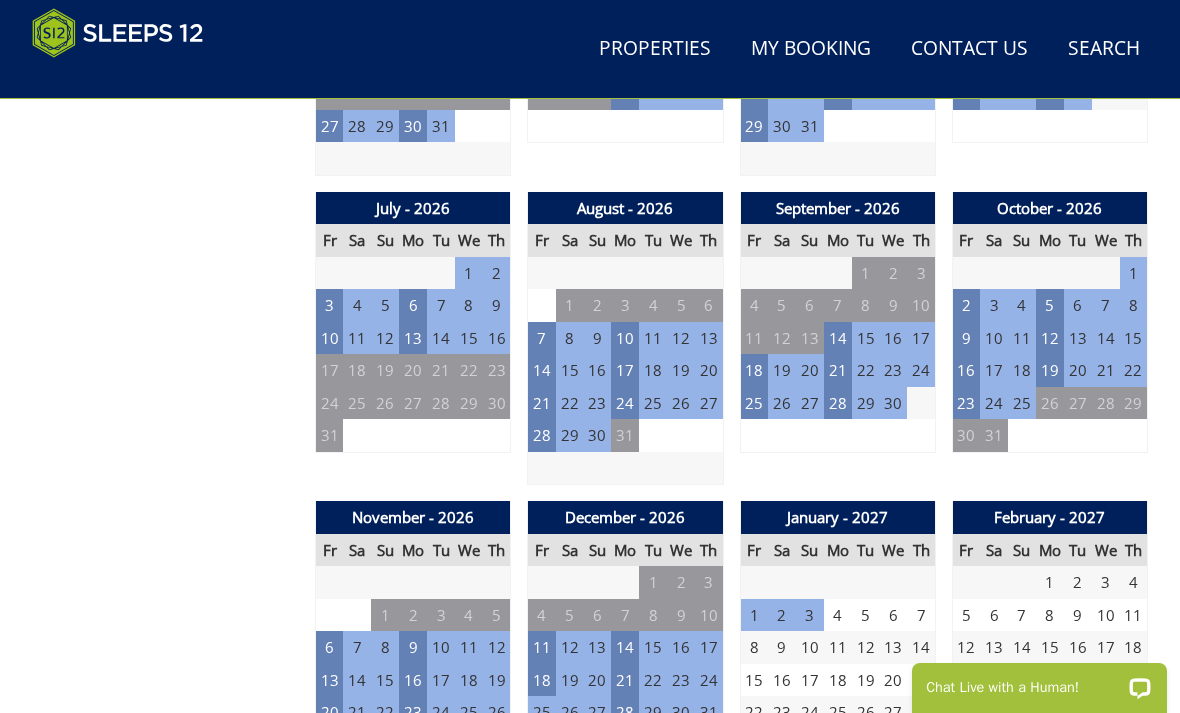 click on "18" at bounding box center [754, 370] 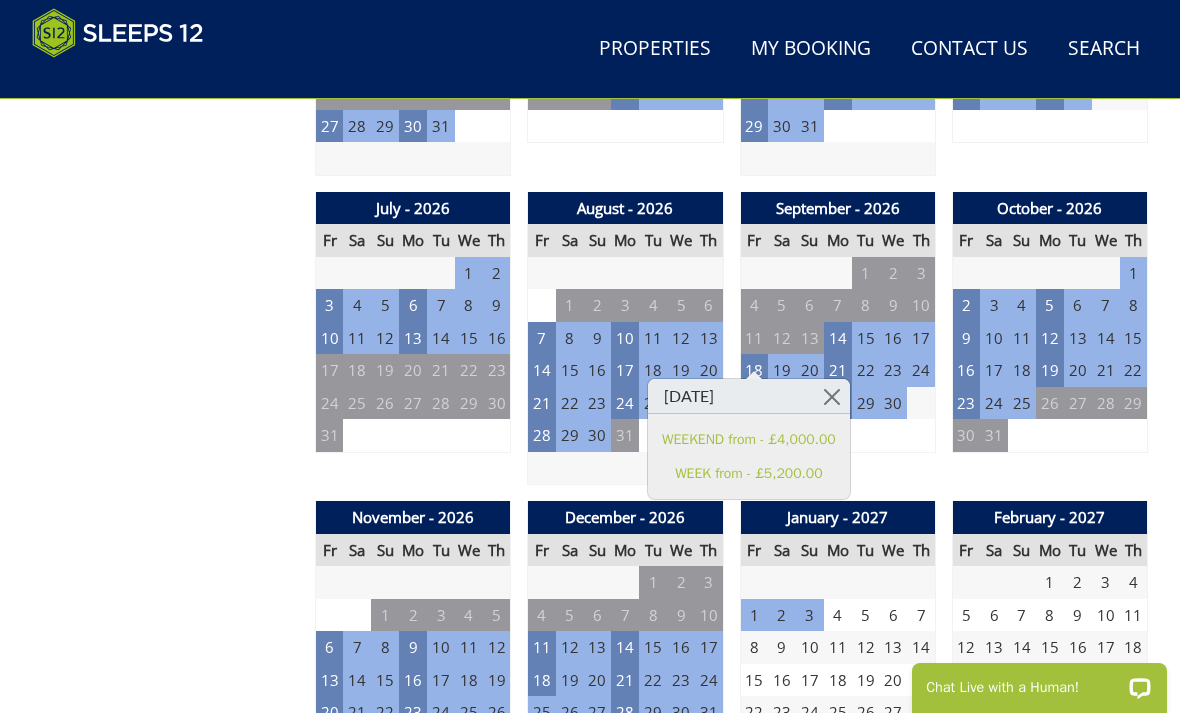 click at bounding box center [832, 396] 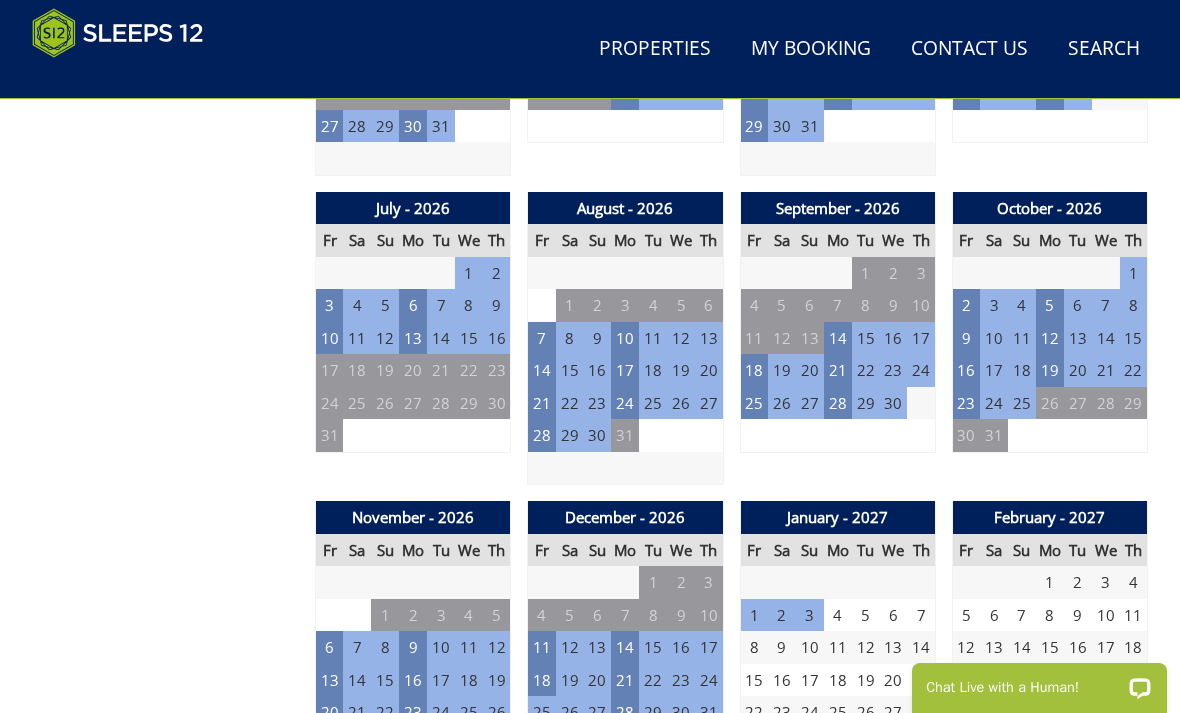 click on "7" at bounding box center [542, 338] 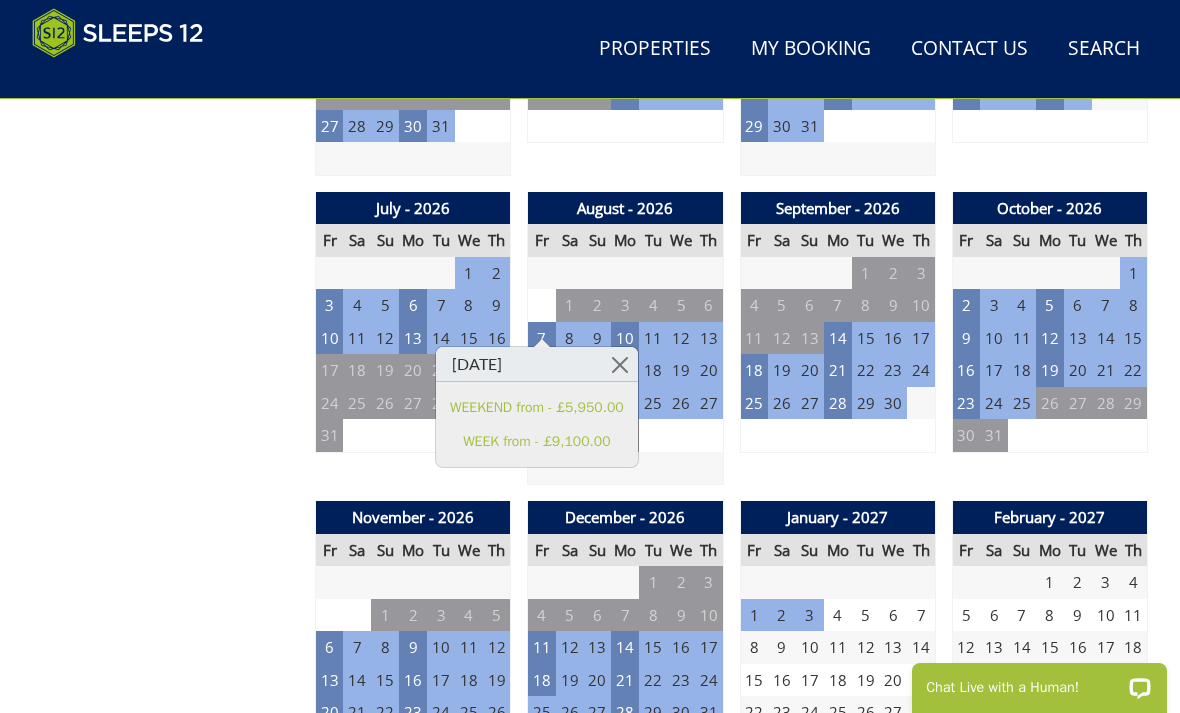 click at bounding box center [620, 364] 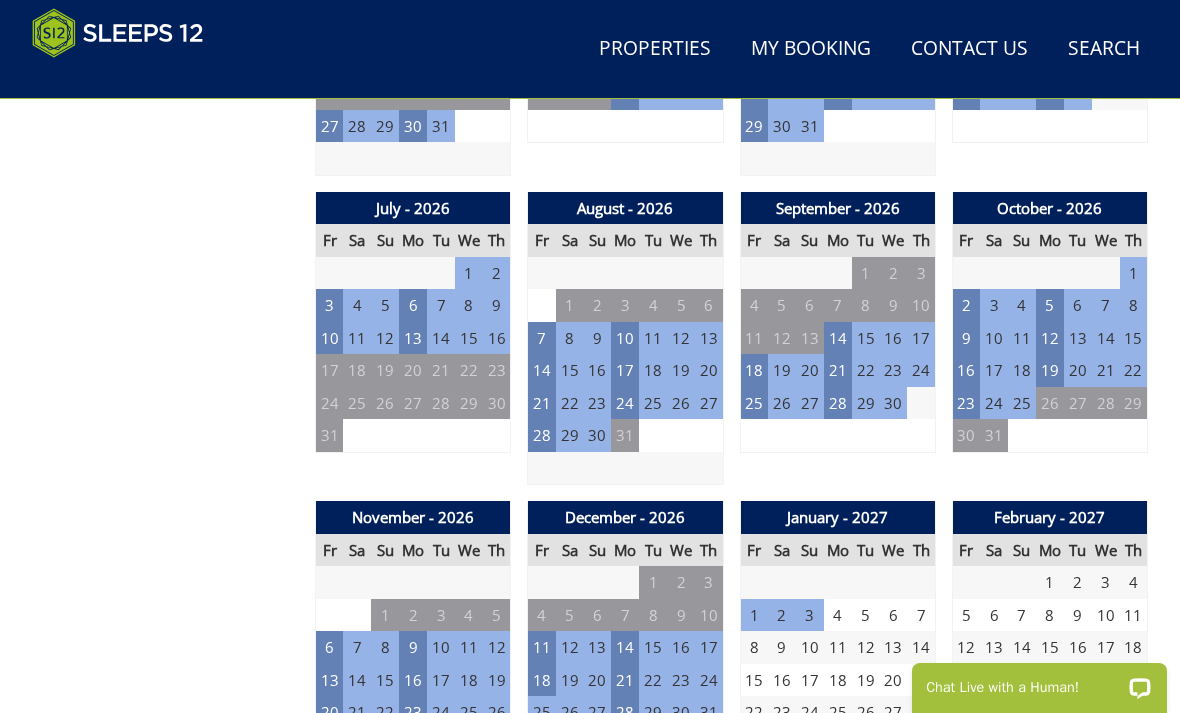click on "1" at bounding box center (570, 305) 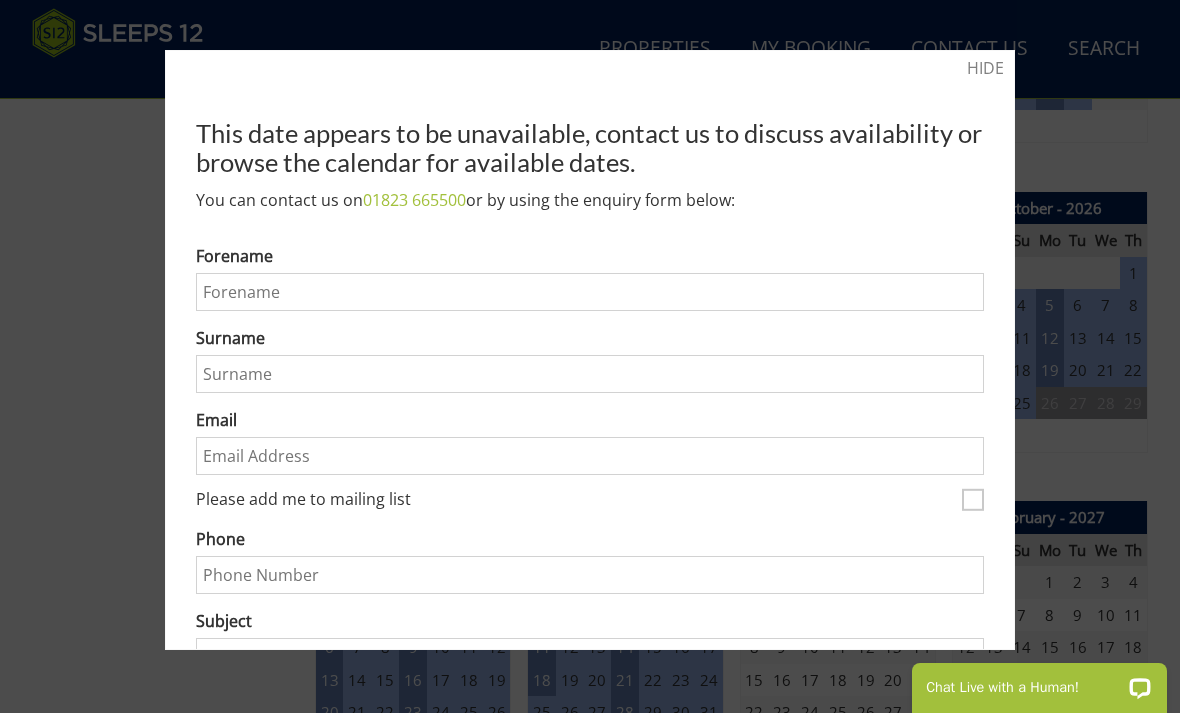 click on "HIDE" at bounding box center (985, 68) 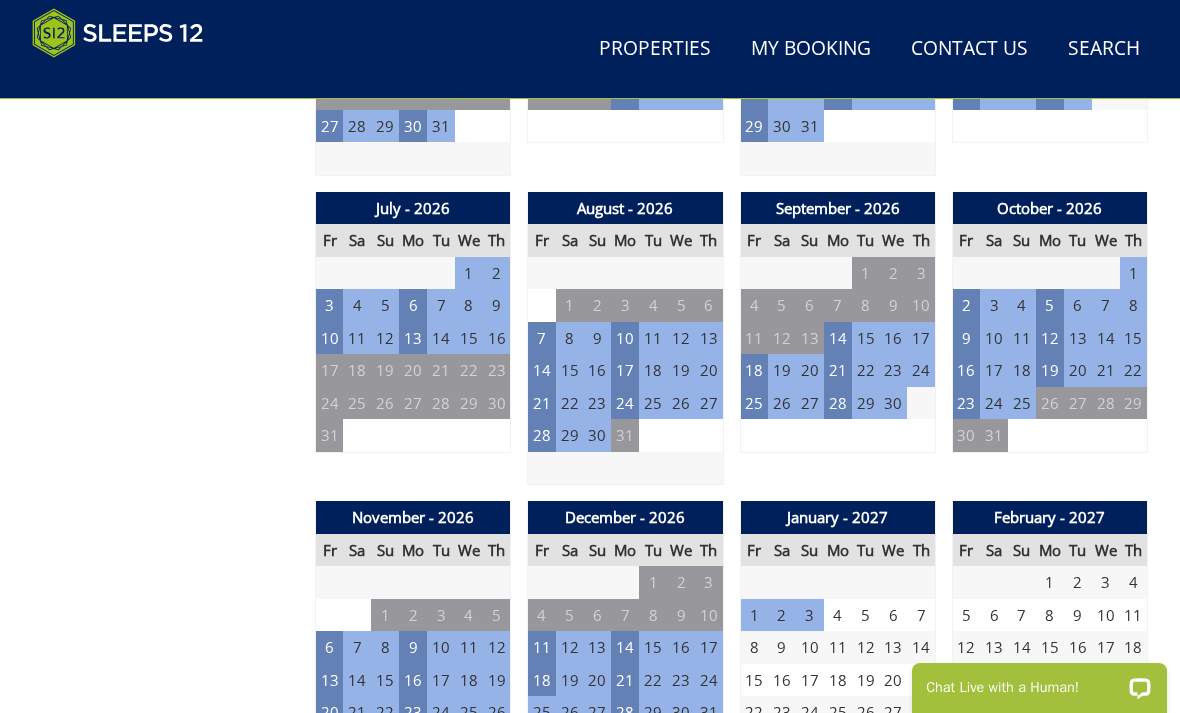 click on "10" at bounding box center (330, 338) 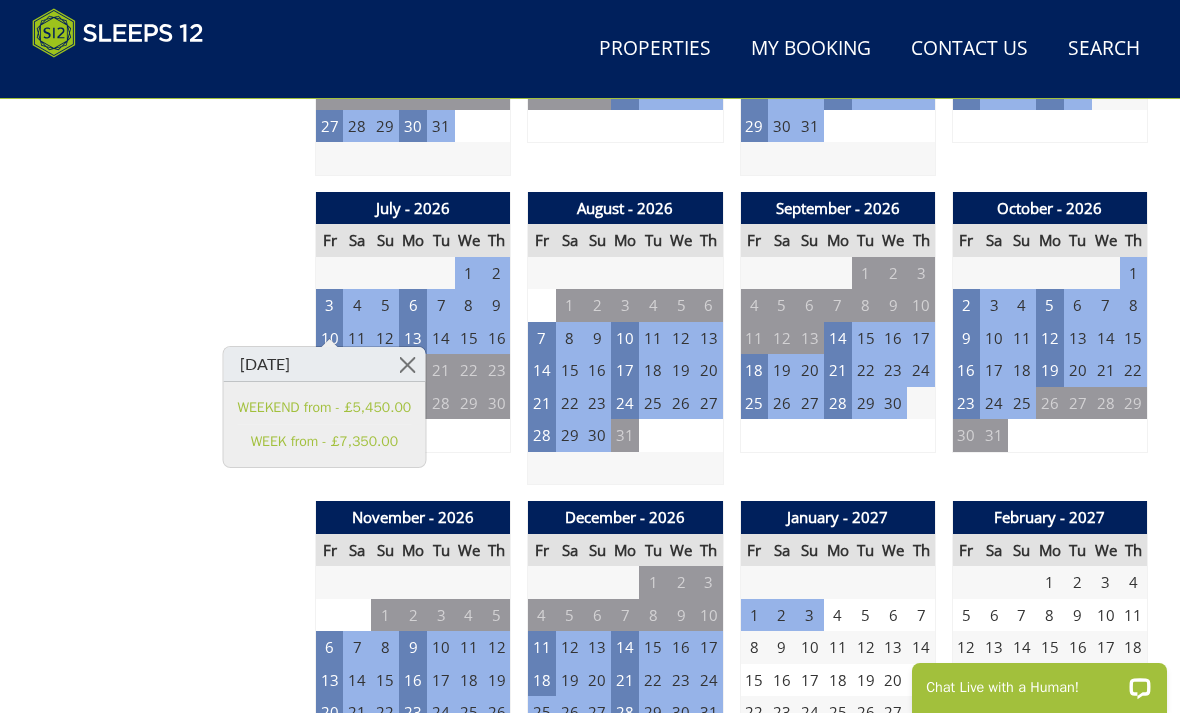 click at bounding box center [407, 364] 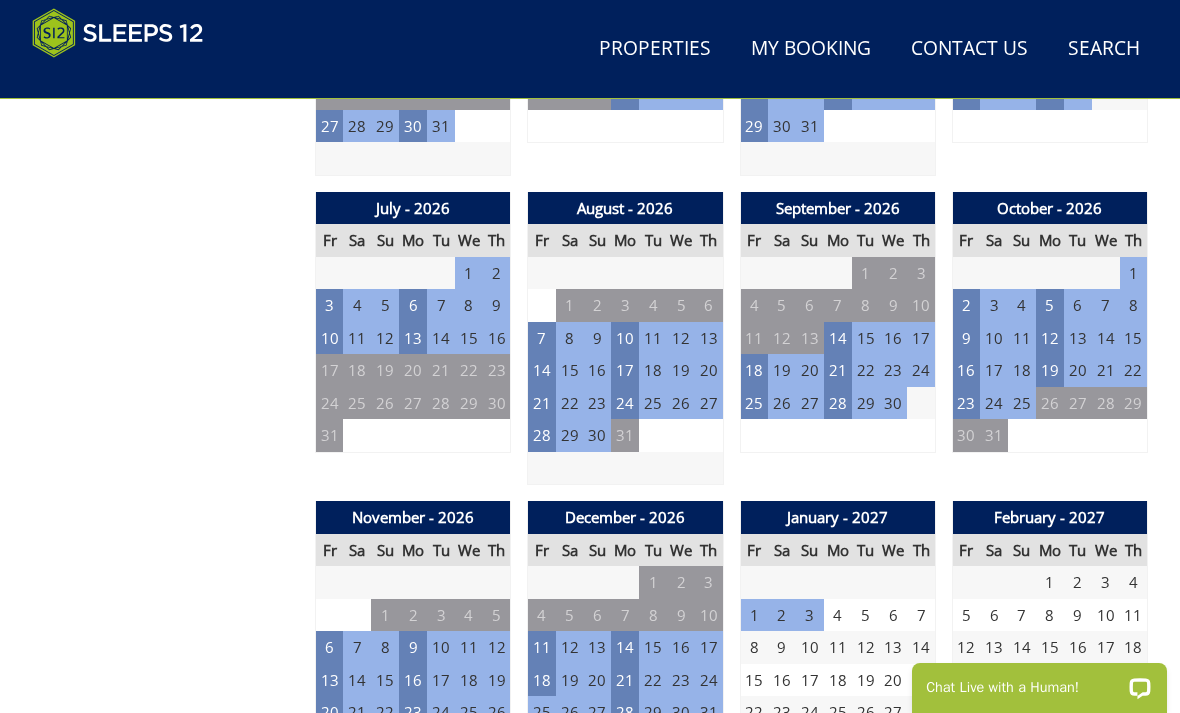 click on "19" at bounding box center (782, 370) 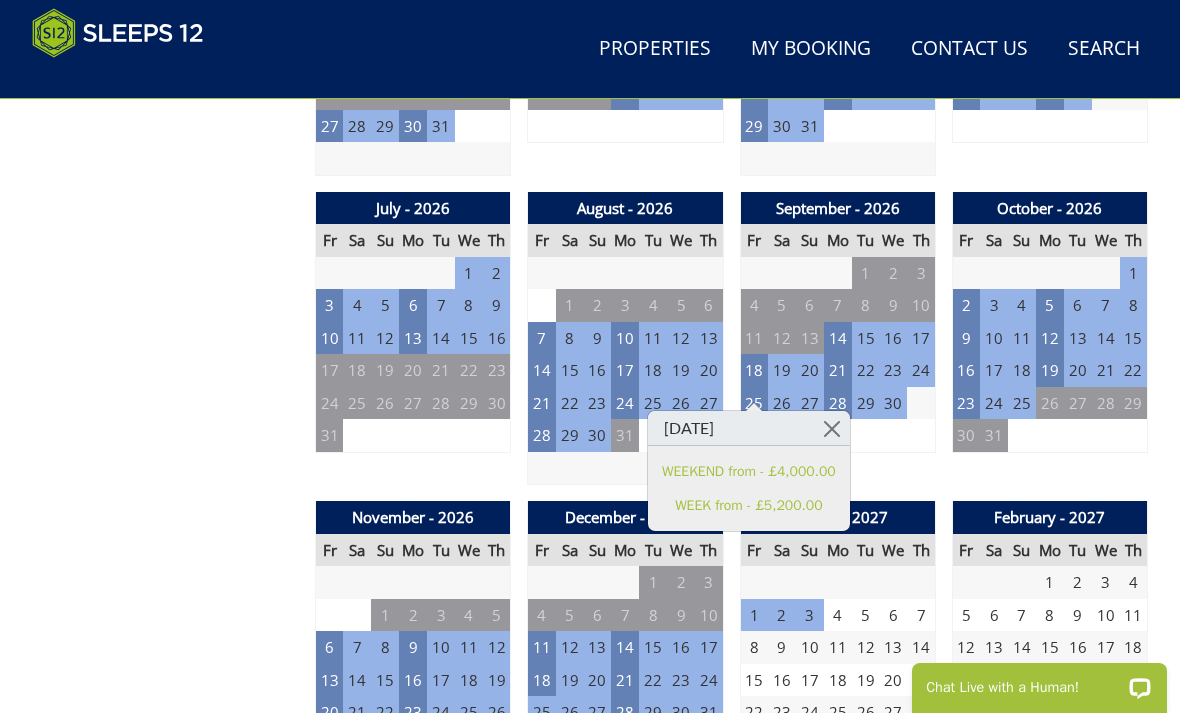 click at bounding box center (832, 428) 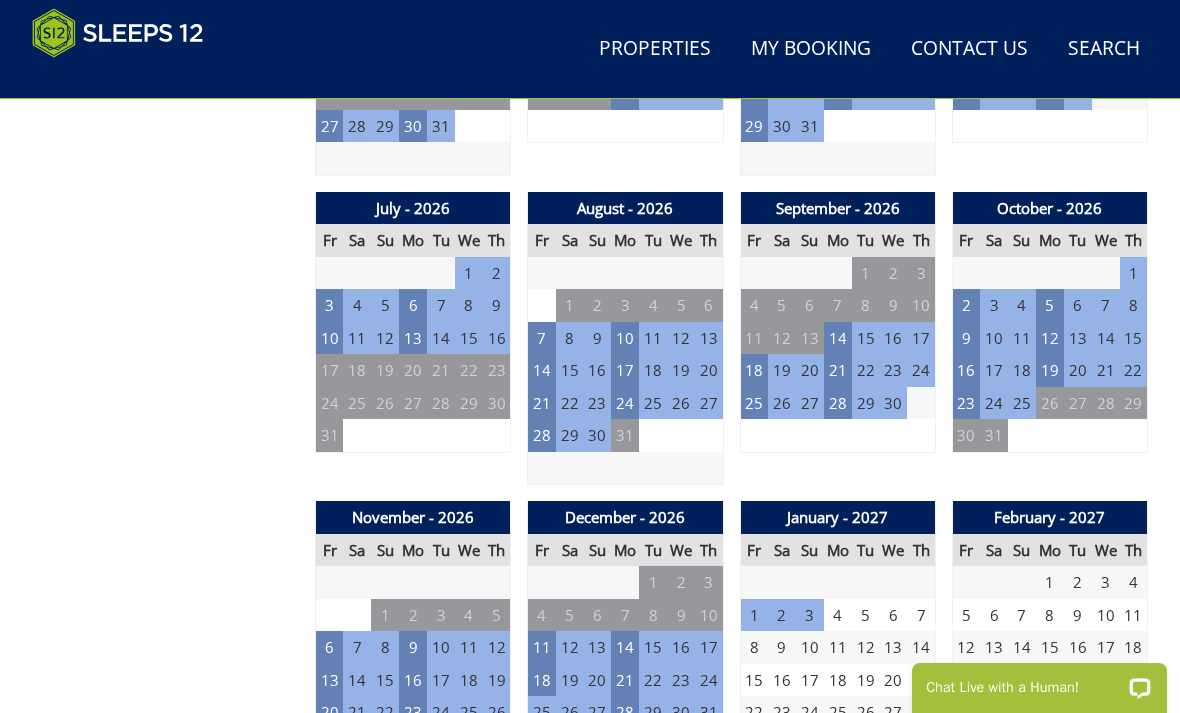 click on "25" at bounding box center (542, 712) 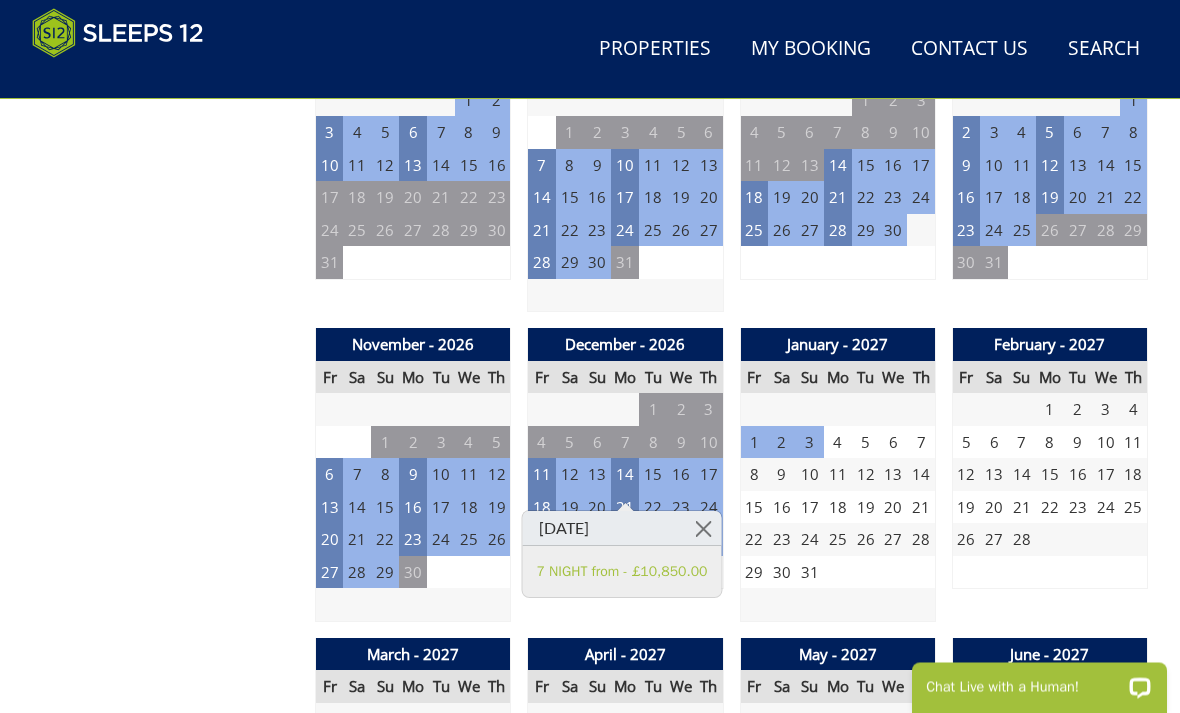 scroll, scrollTop: 1835, scrollLeft: 0, axis: vertical 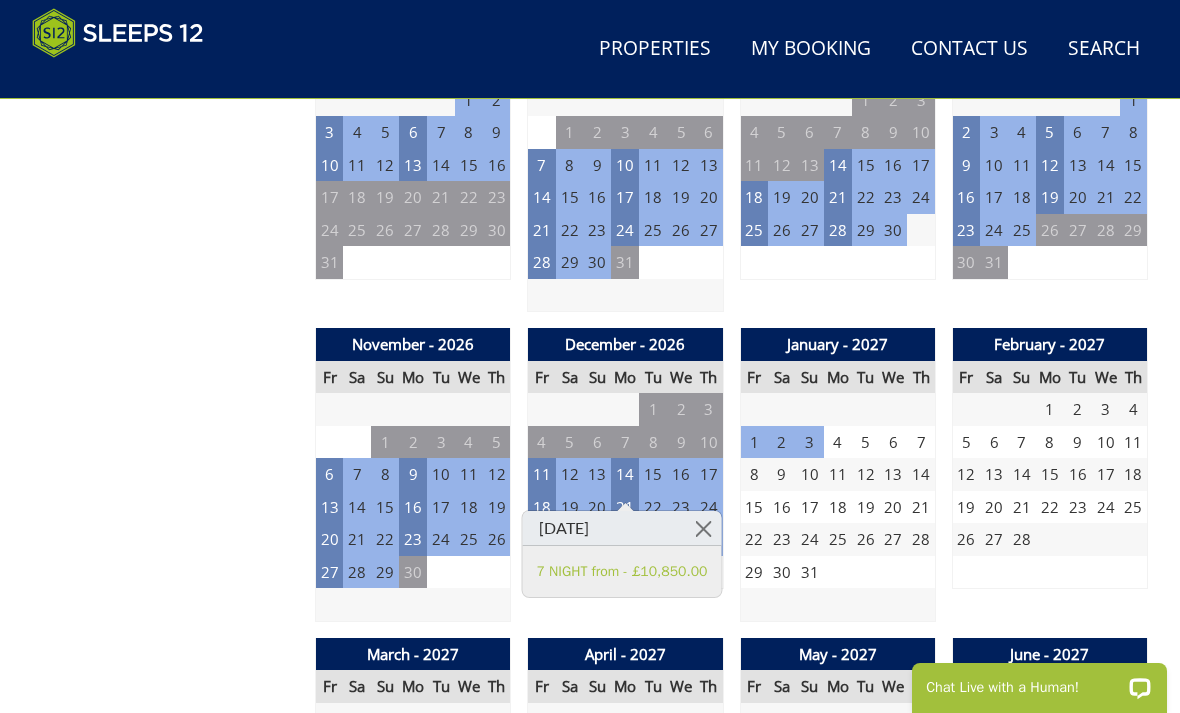 click at bounding box center [703, 528] 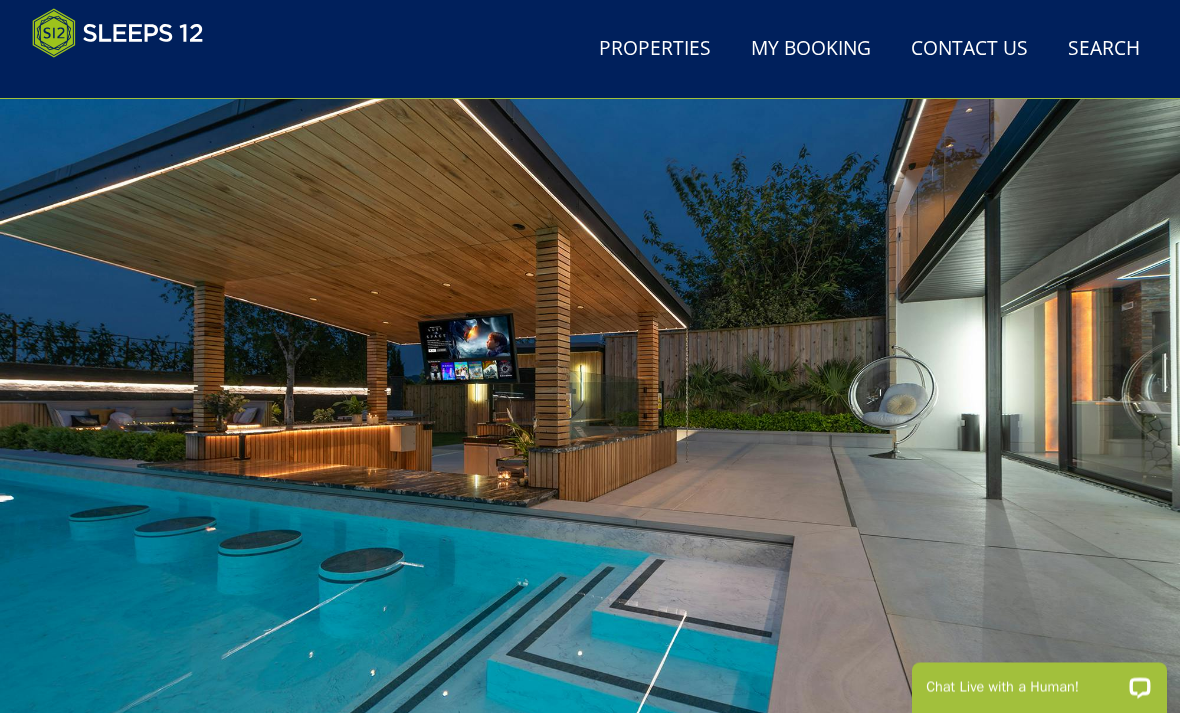 scroll, scrollTop: 0, scrollLeft: 0, axis: both 